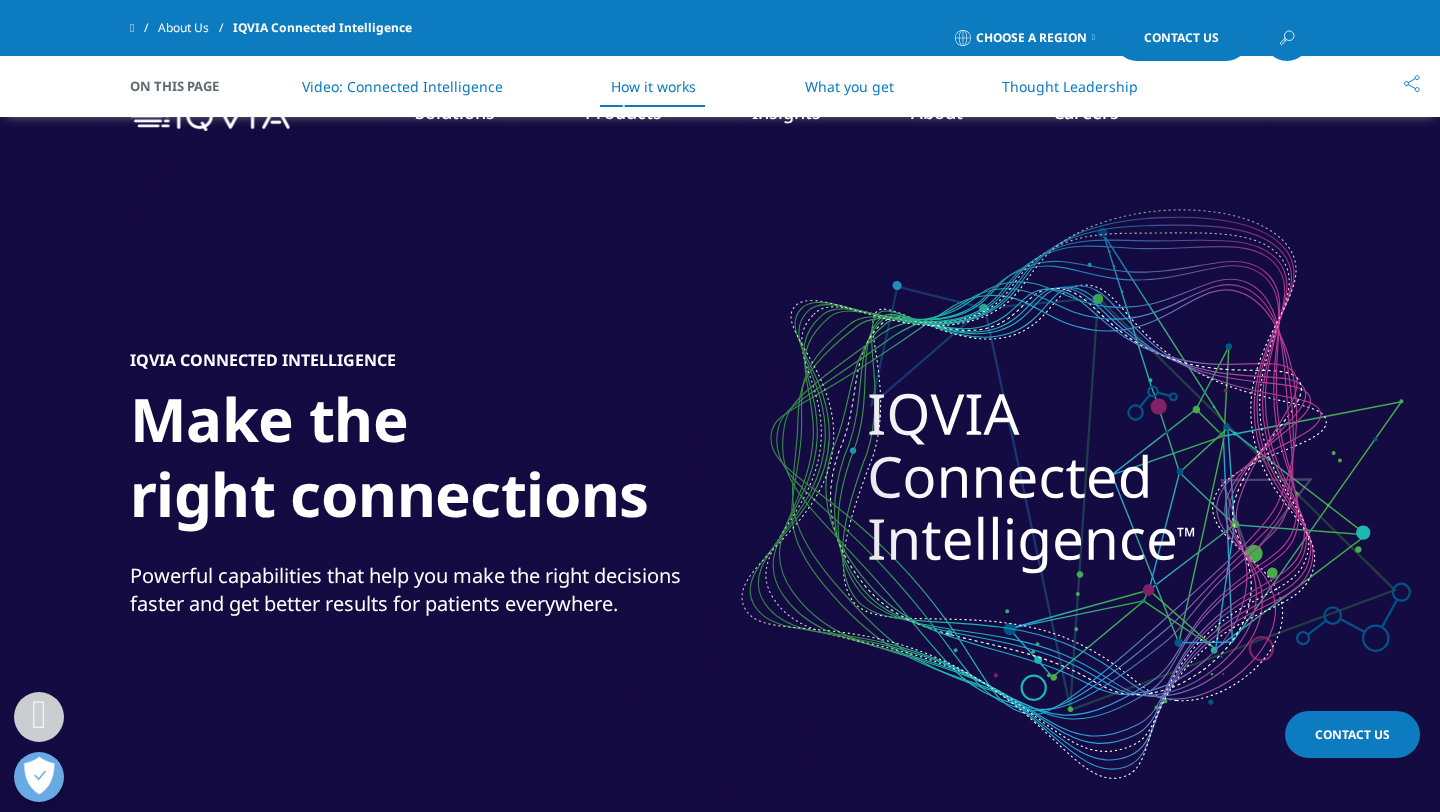 scroll, scrollTop: 1373, scrollLeft: 0, axis: vertical 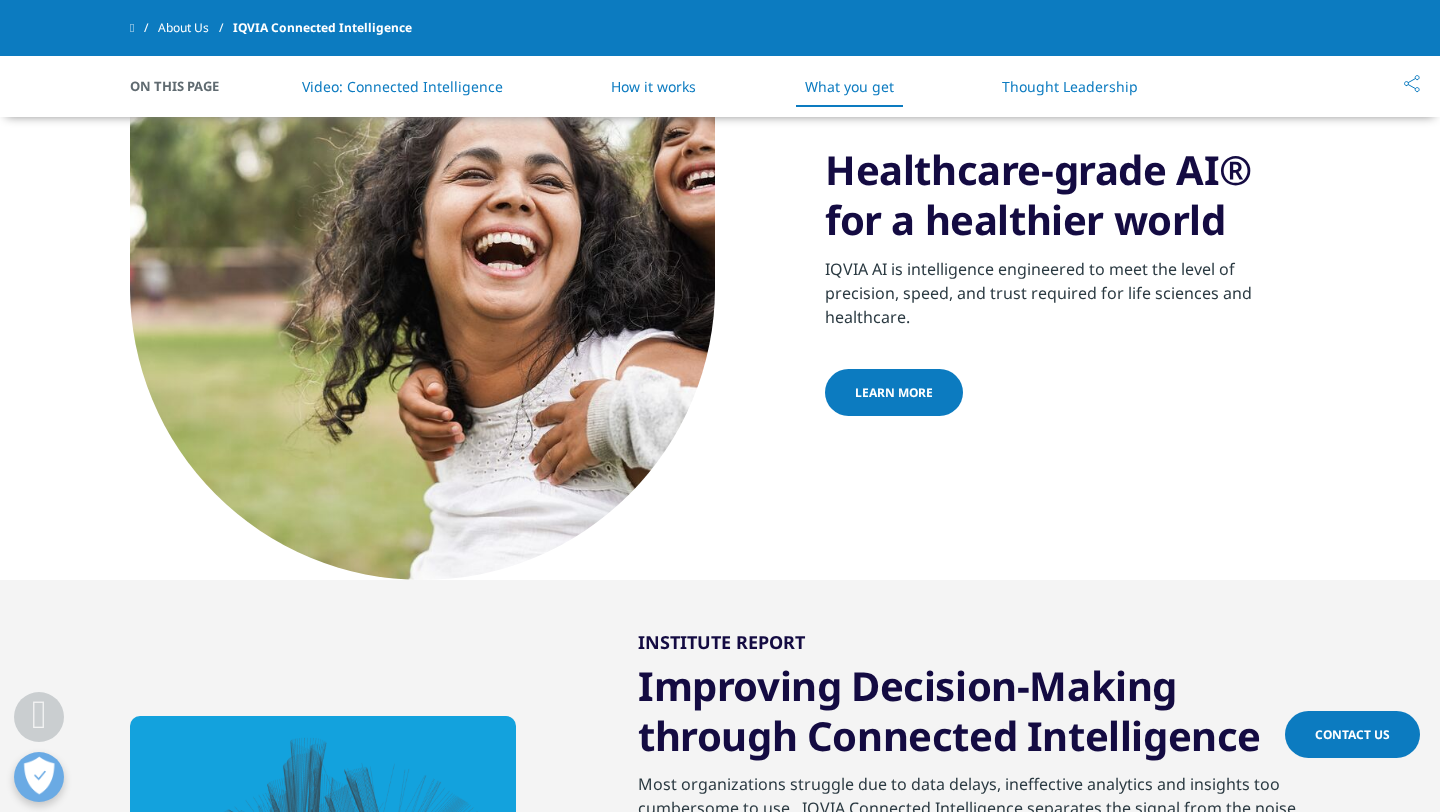 click on "Learn more" at bounding box center [894, 392] 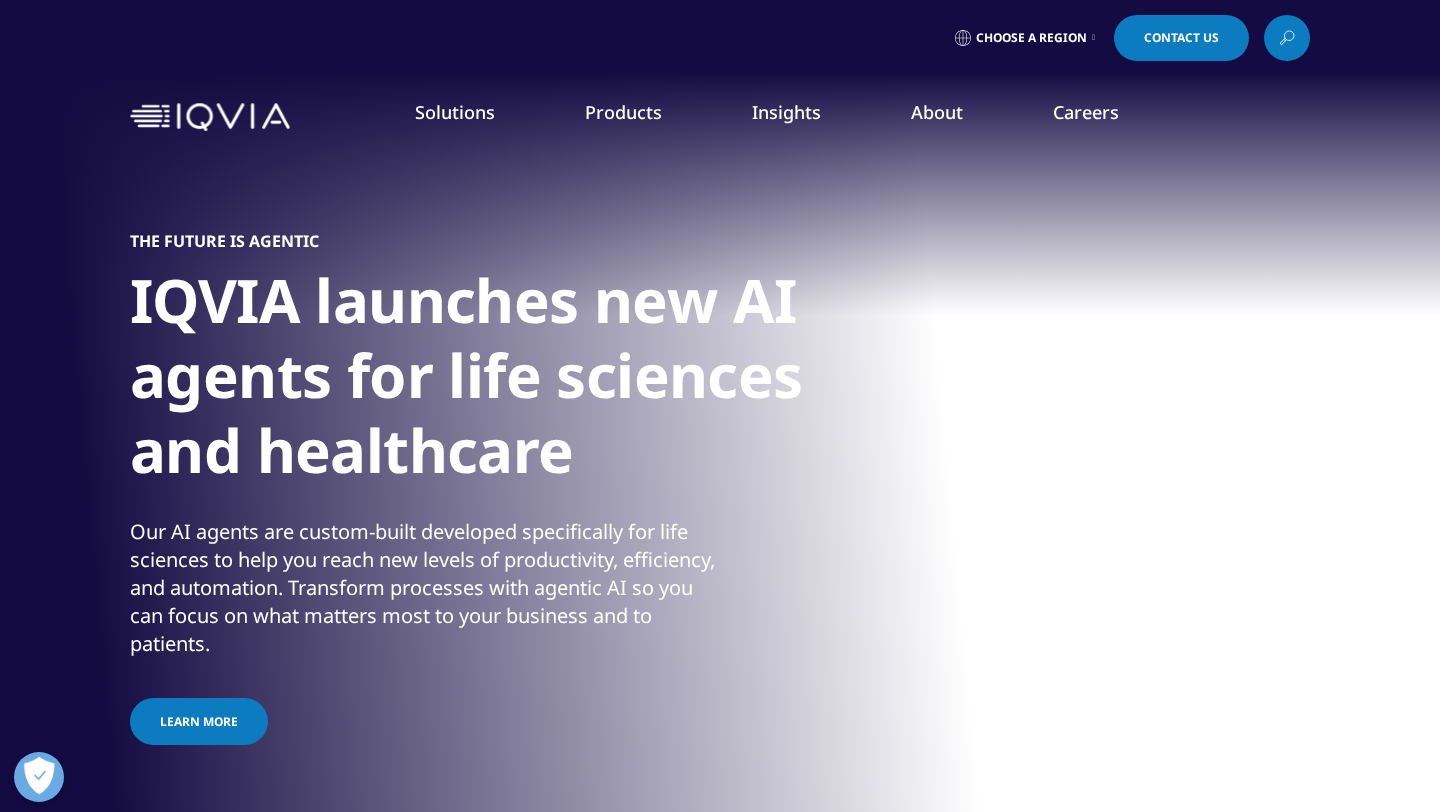 scroll, scrollTop: 115, scrollLeft: 0, axis: vertical 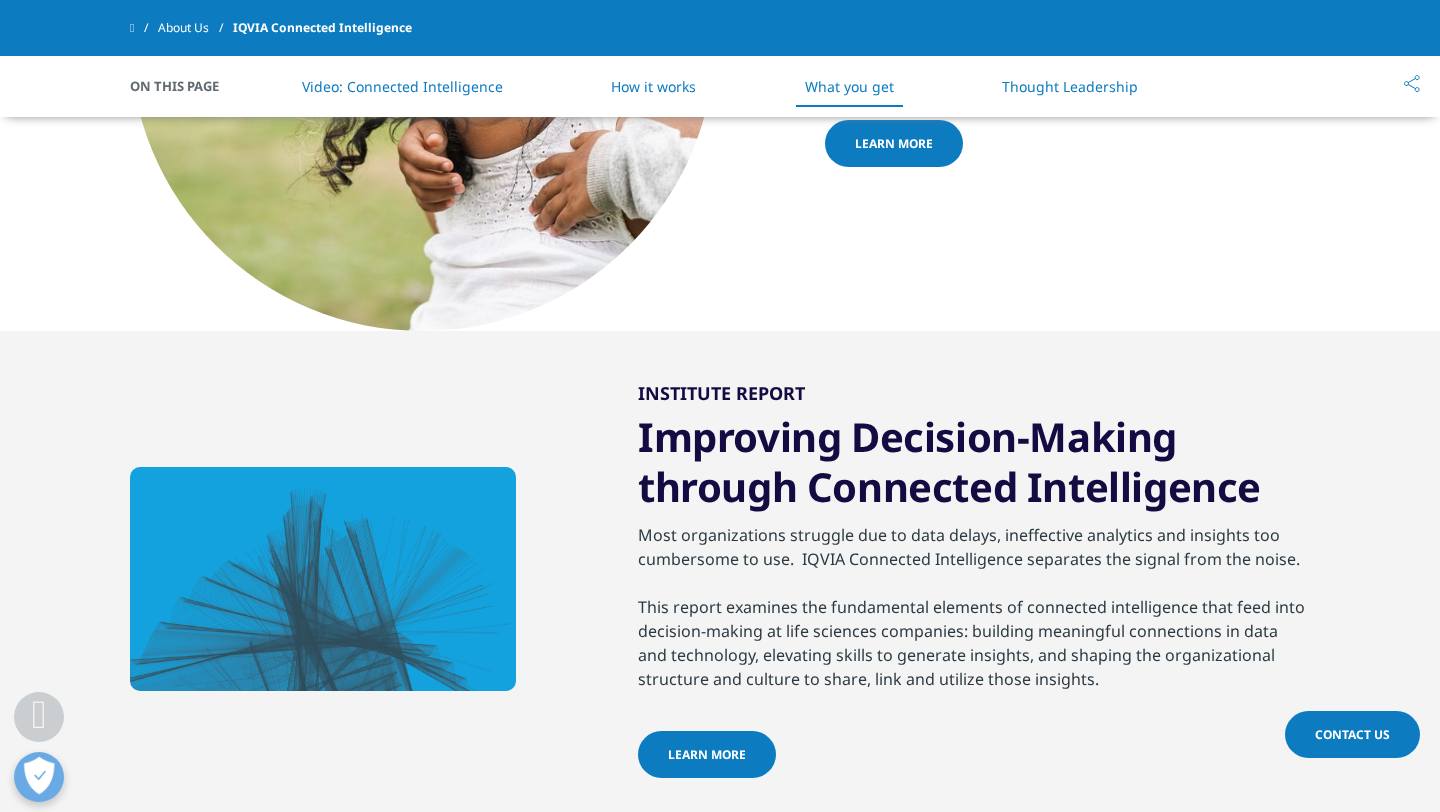 click on "Learn more" at bounding box center (894, 143) 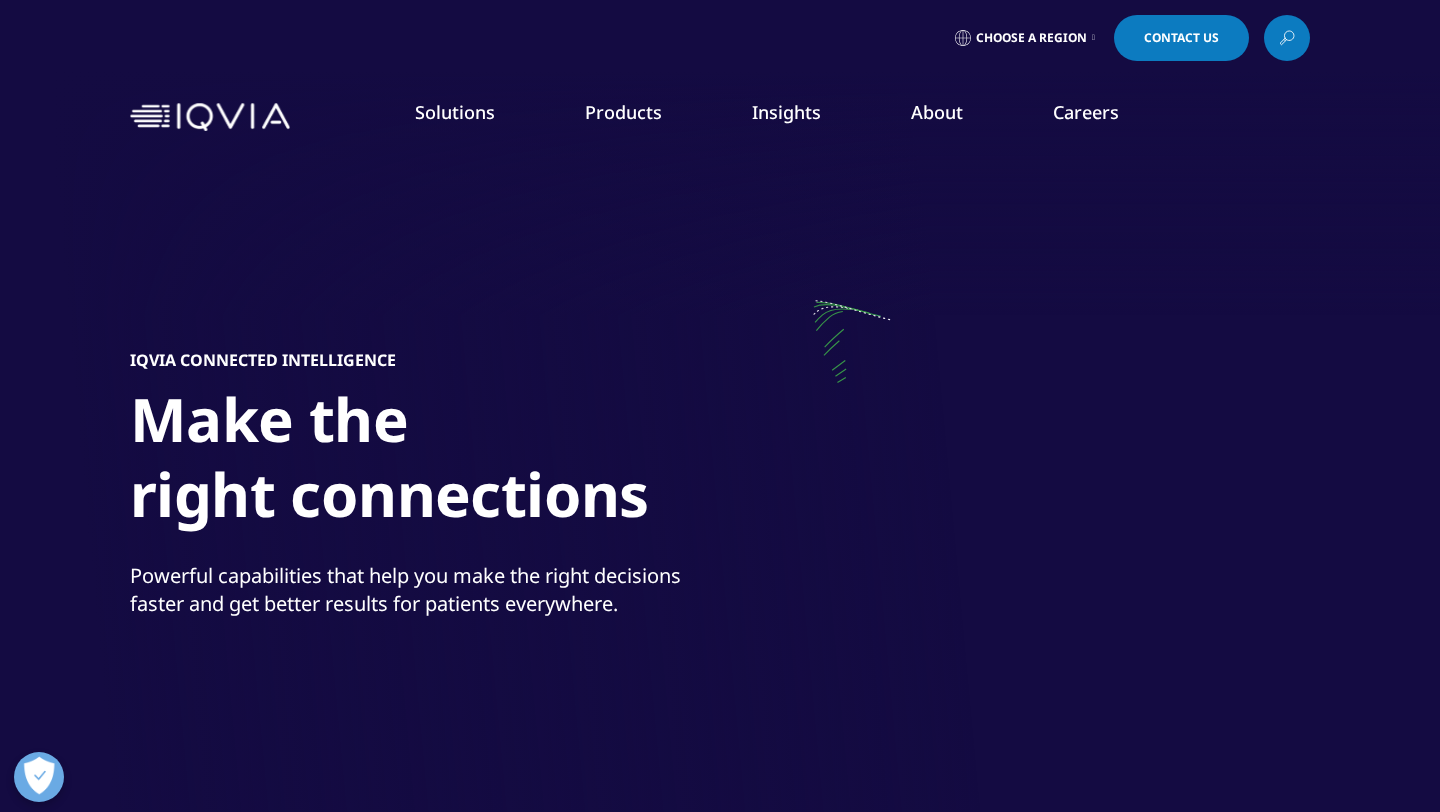 scroll, scrollTop: 0, scrollLeft: 0, axis: both 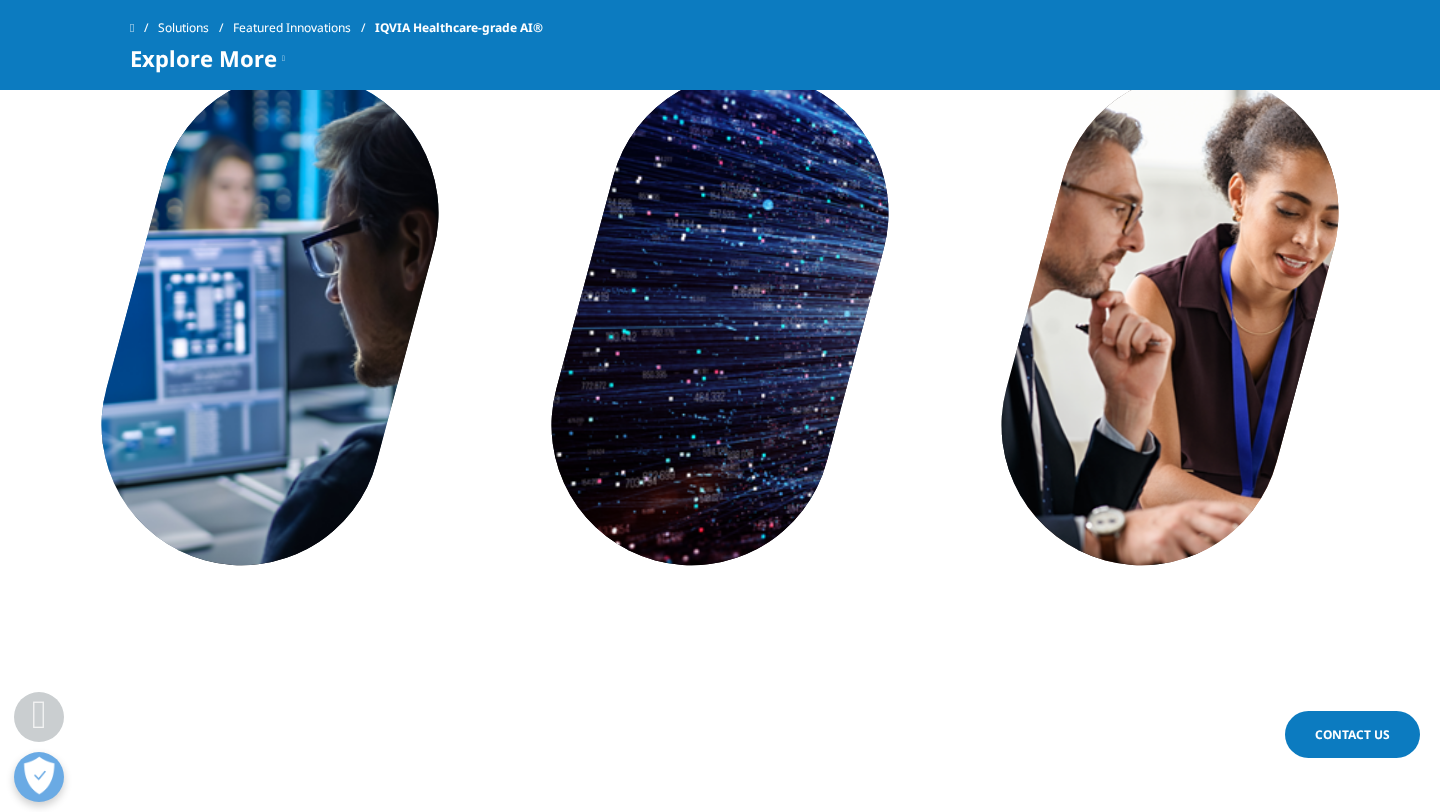 click at bounding box center (270, 318) 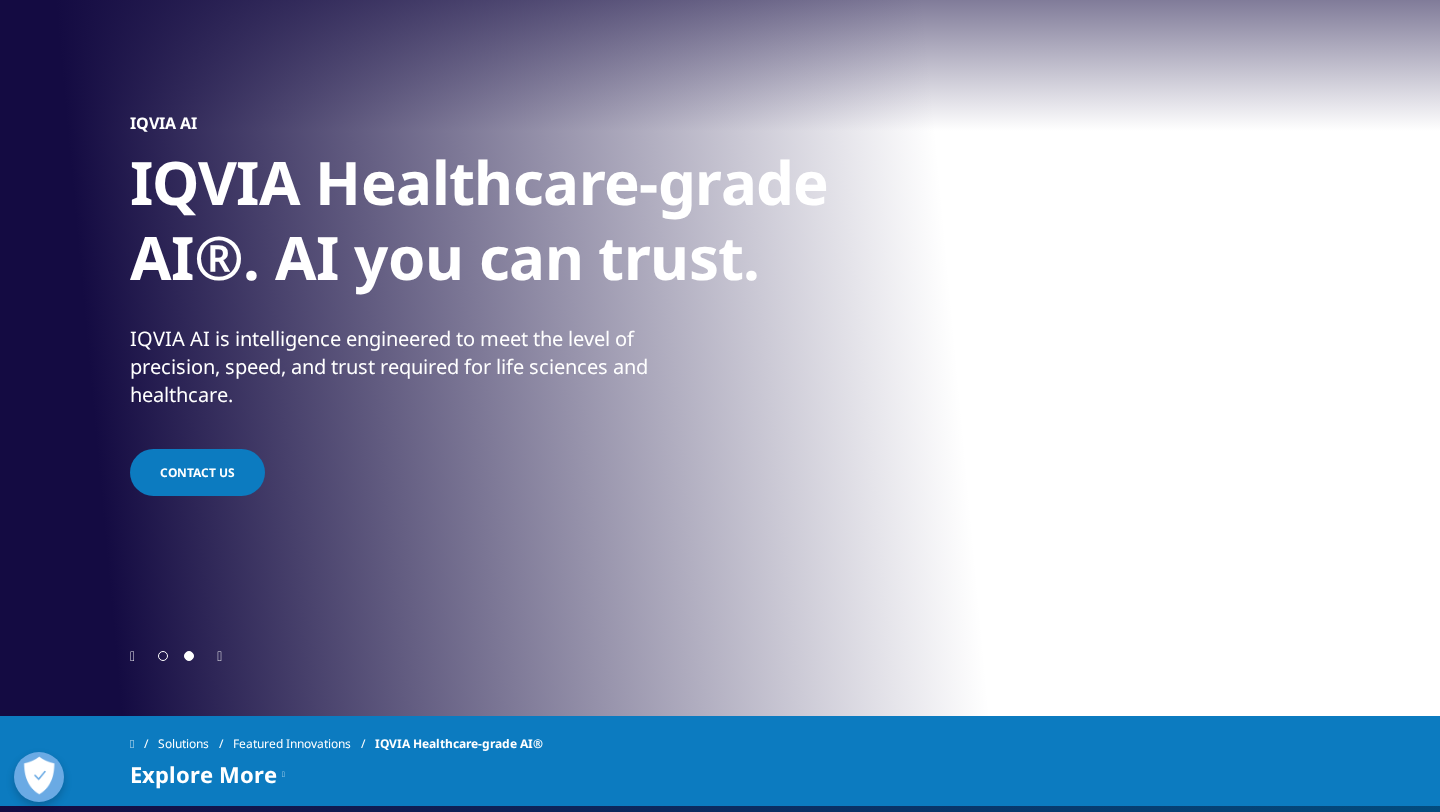 scroll, scrollTop: 189, scrollLeft: 0, axis: vertical 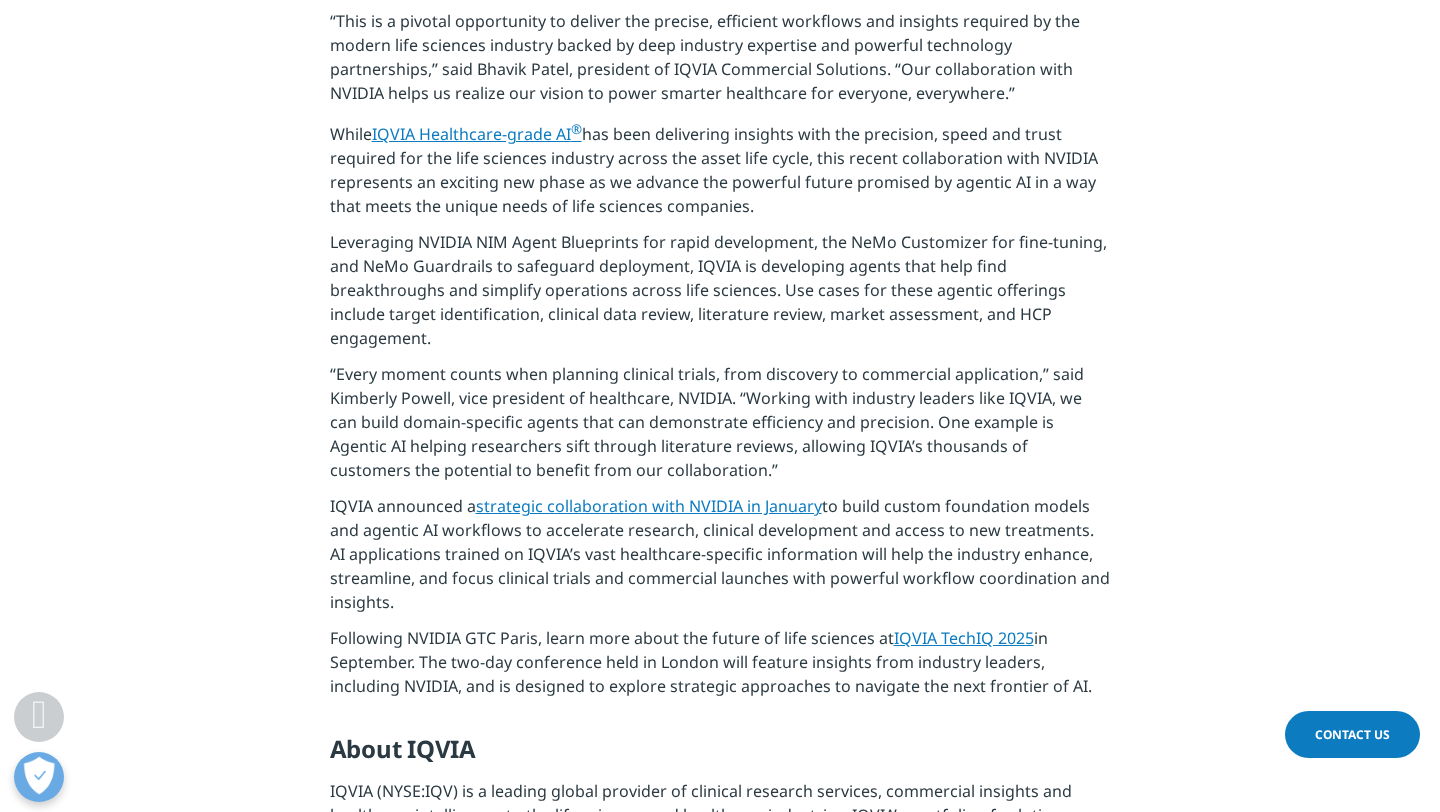 click on "IQVIA Healthcare-grade AI ®" at bounding box center [477, 134] 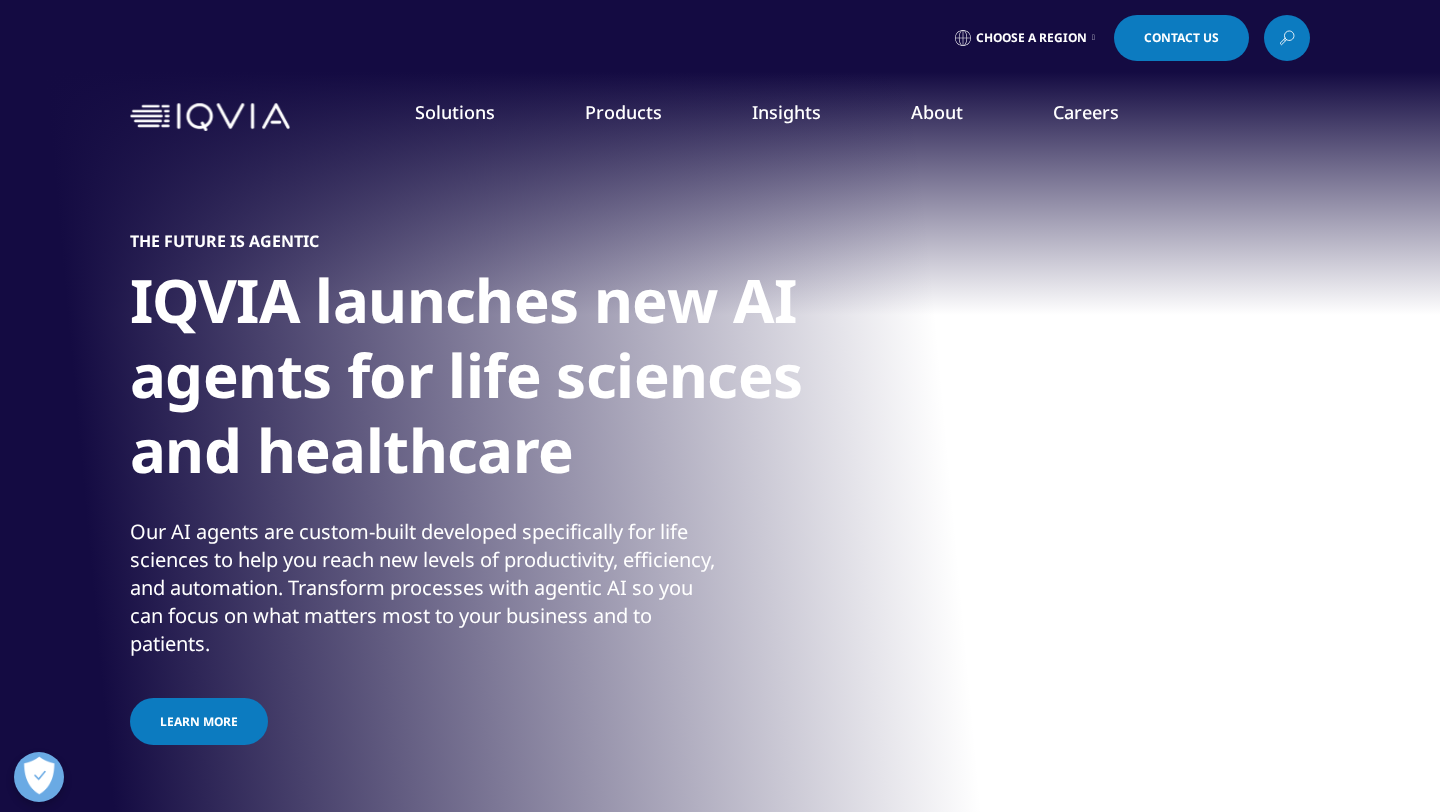 scroll, scrollTop: 0, scrollLeft: 0, axis: both 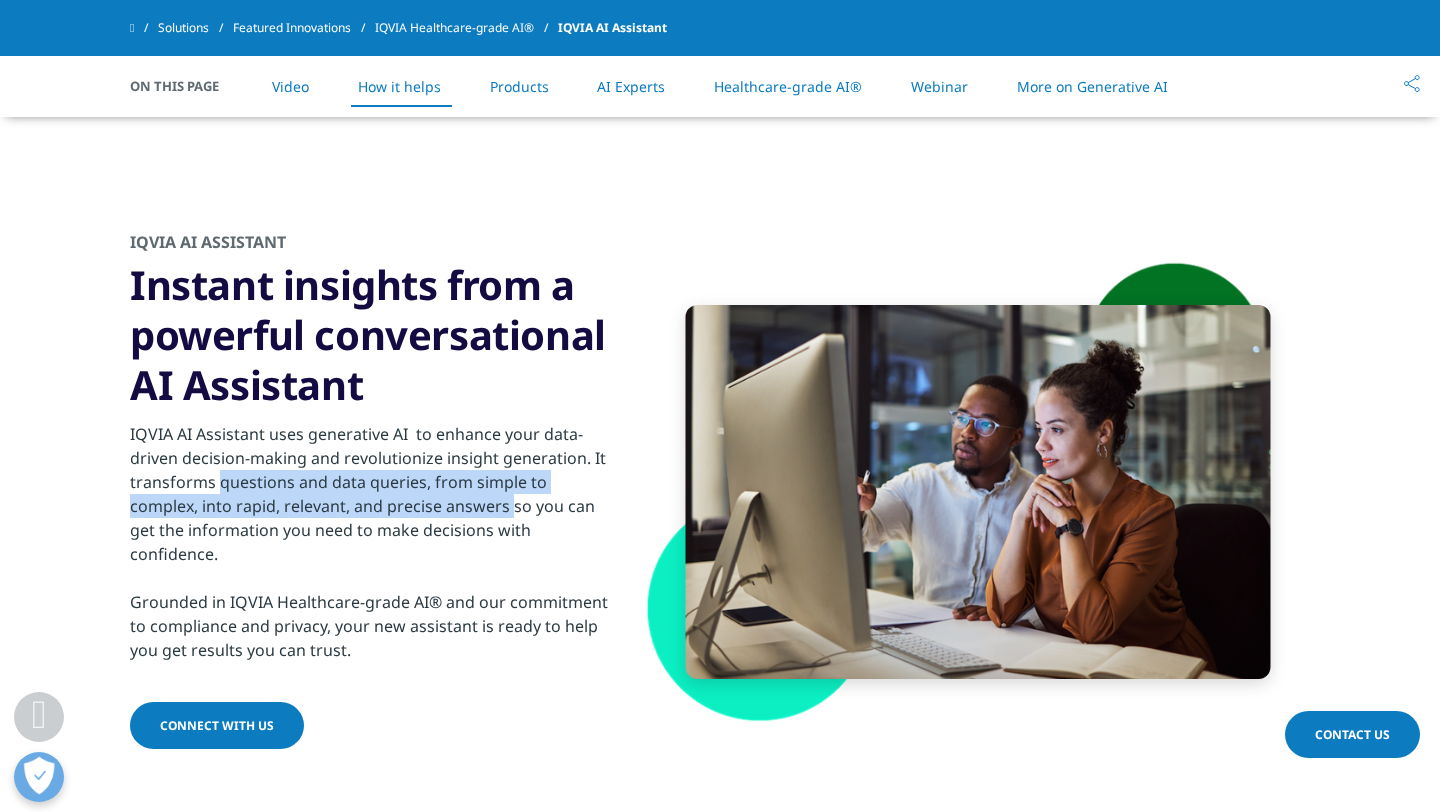 drag, startPoint x: 219, startPoint y: 488, endPoint x: 440, endPoint y: 504, distance: 221.57843 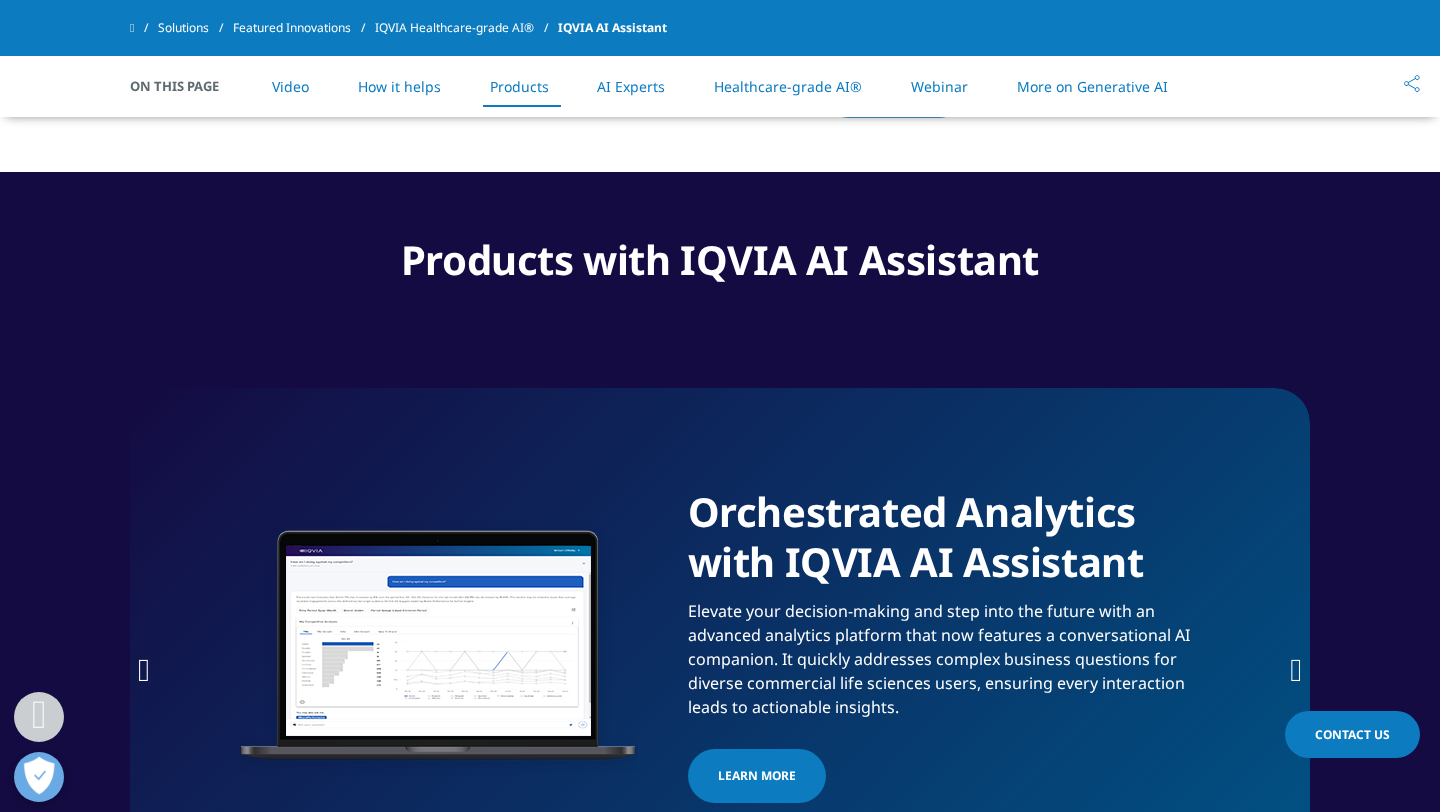 scroll, scrollTop: 2826, scrollLeft: 0, axis: vertical 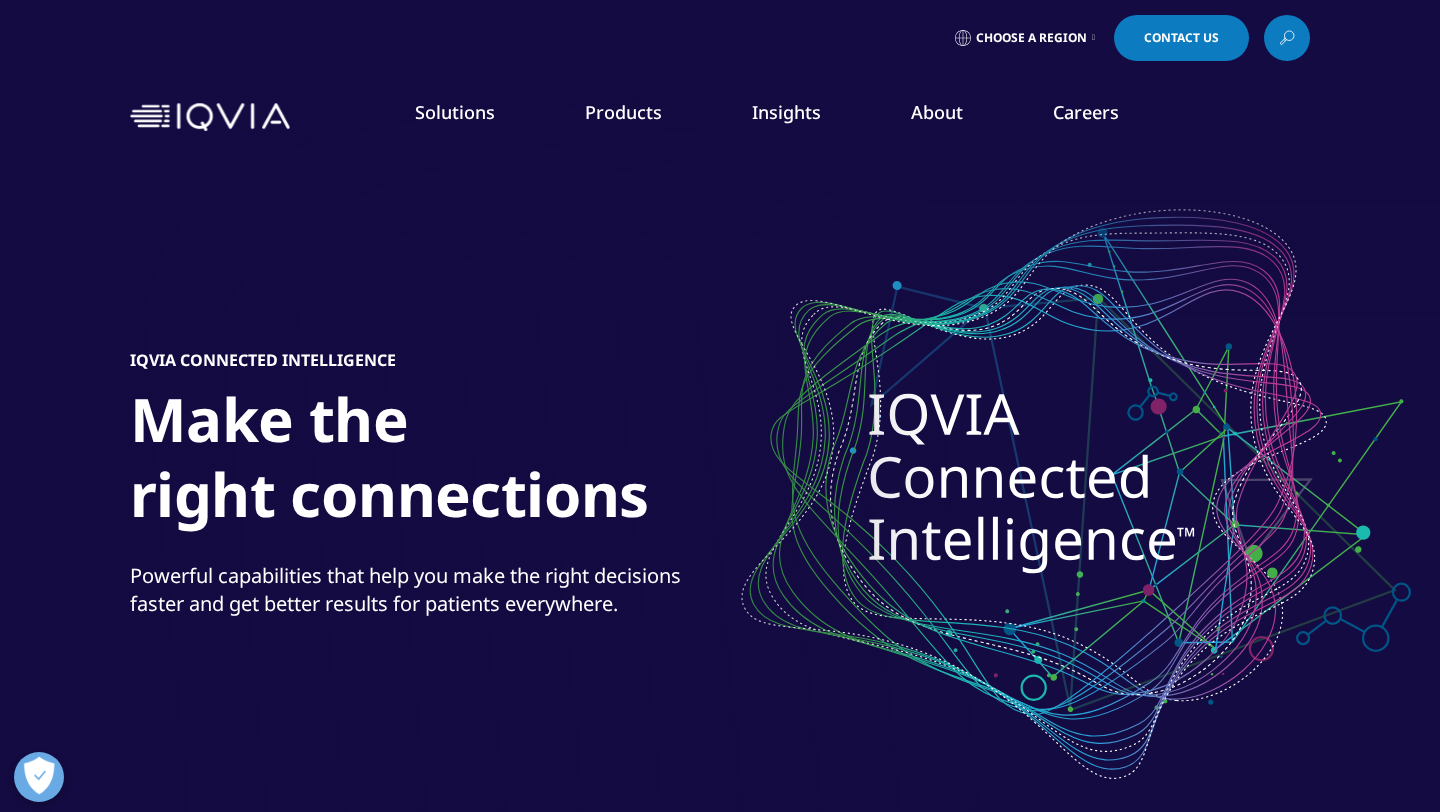 click at bounding box center (210, 117) 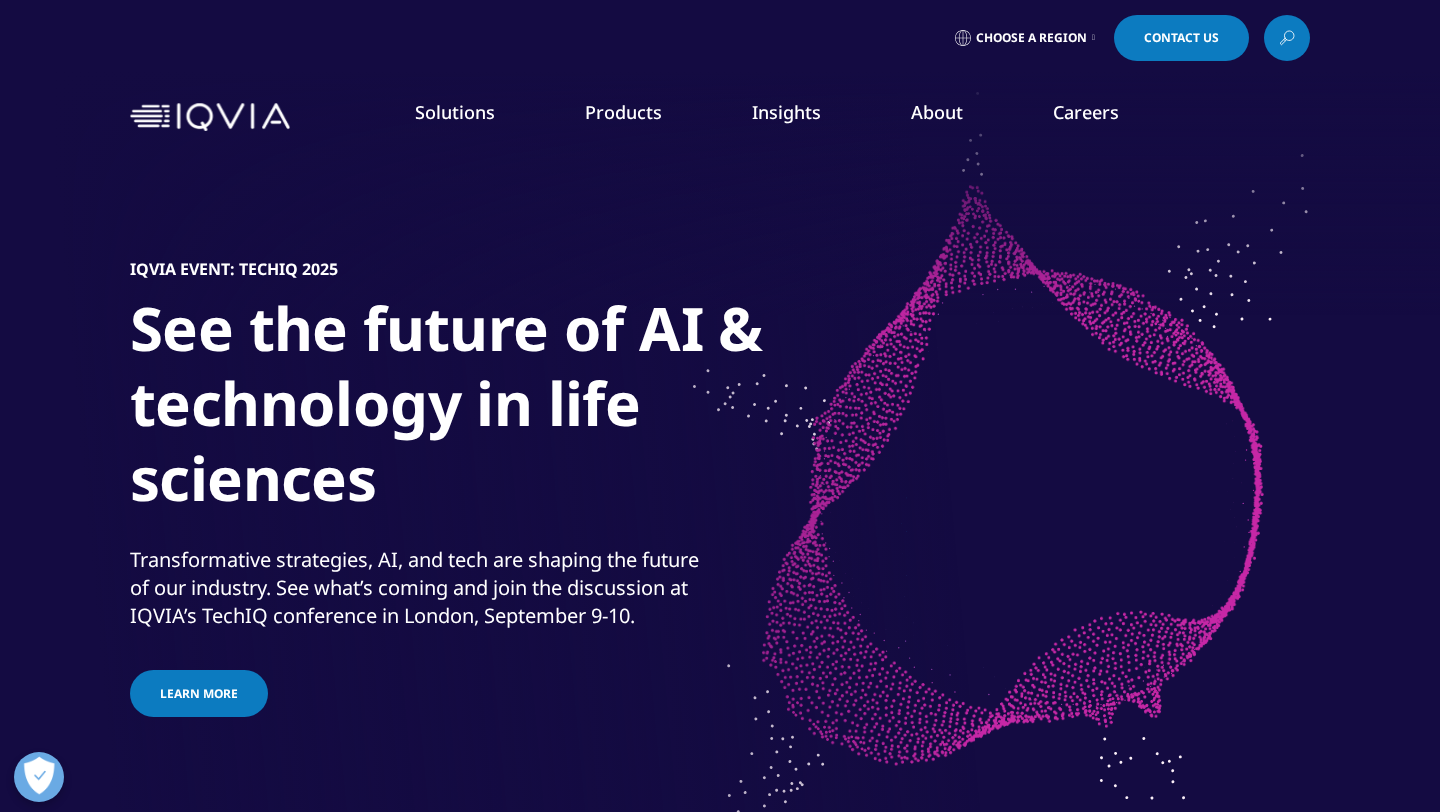 scroll, scrollTop: 0, scrollLeft: 0, axis: both 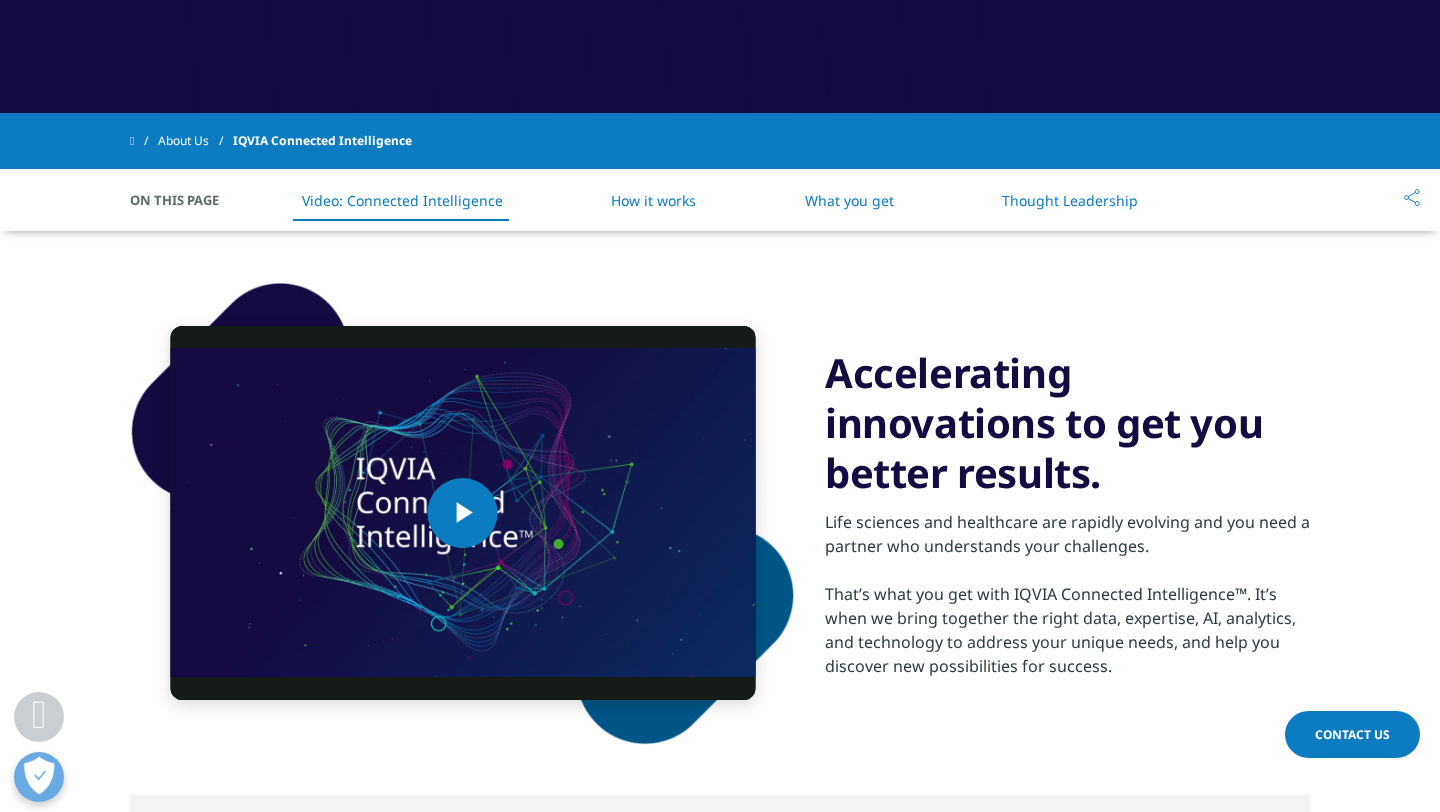 click on "About Us" at bounding box center [195, 141] 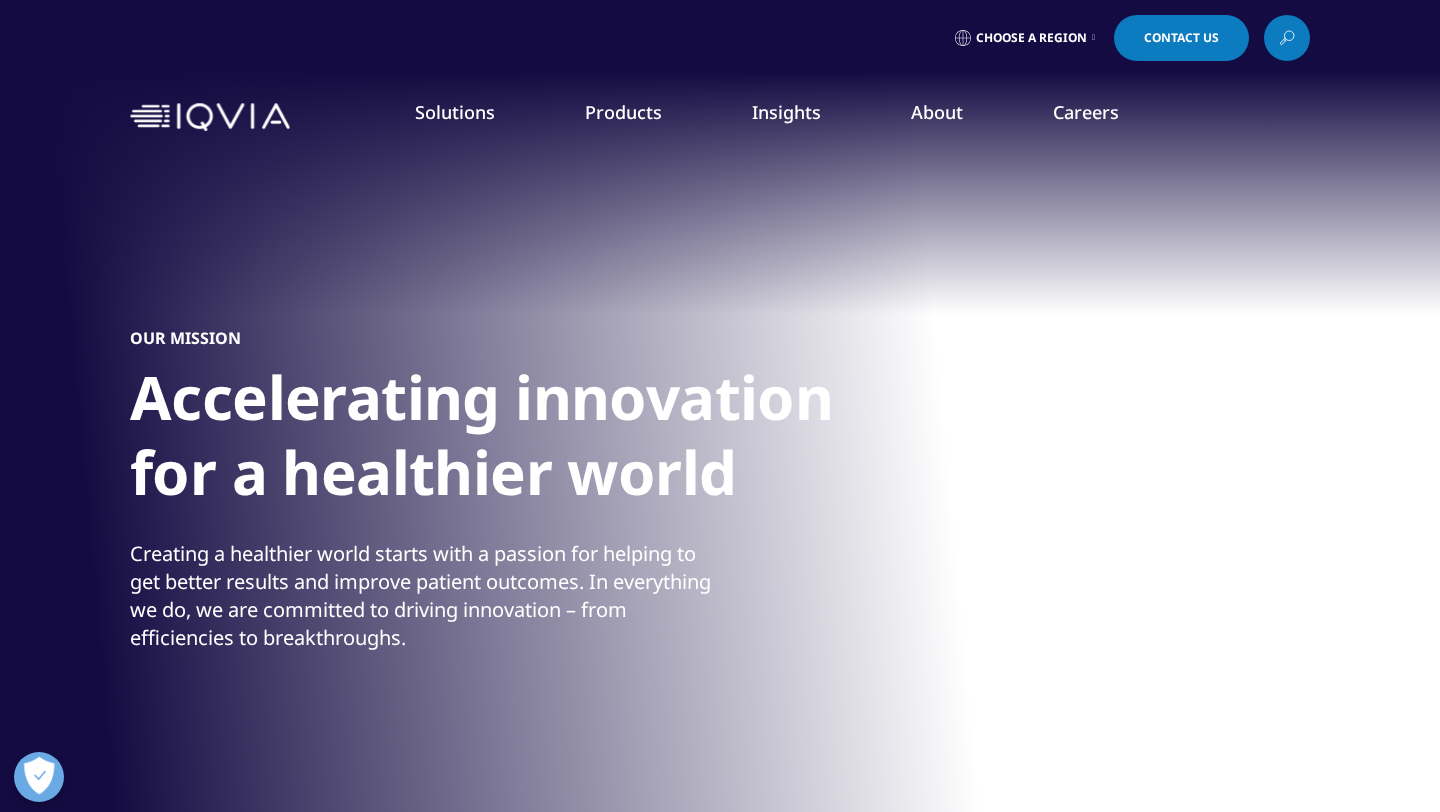 scroll, scrollTop: 0, scrollLeft: 0, axis: both 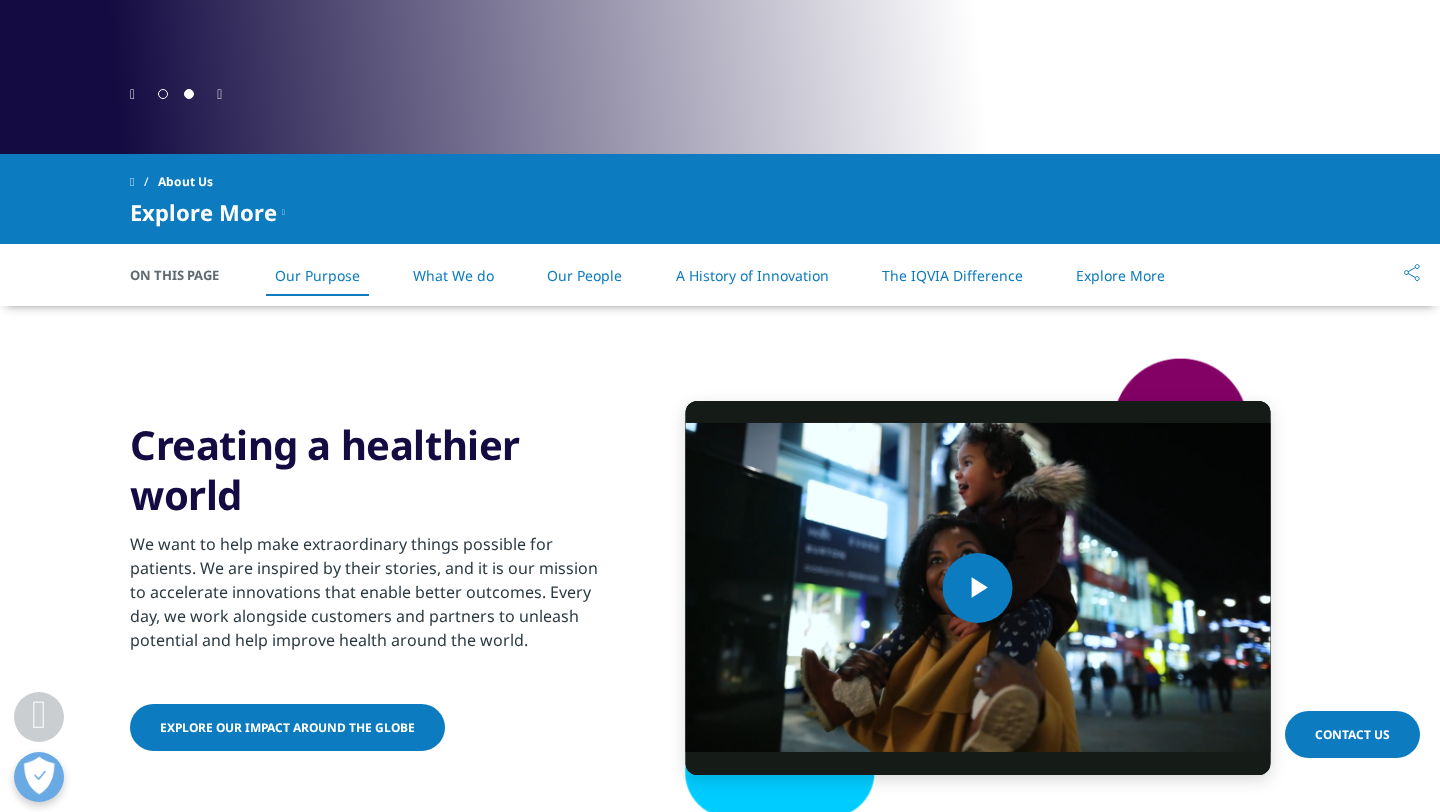click on "The IQVIA Difference" at bounding box center (952, 275) 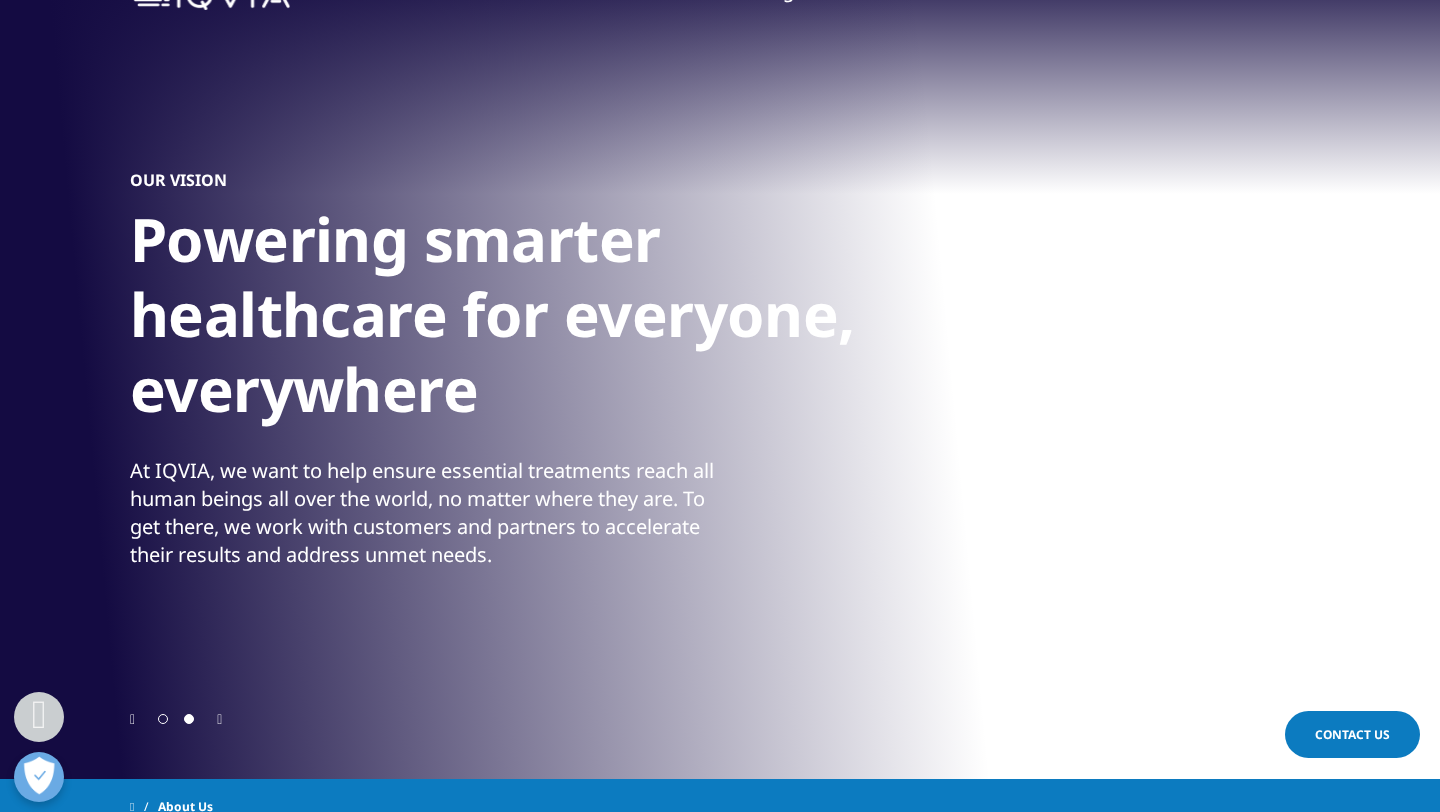 scroll, scrollTop: 0, scrollLeft: 0, axis: both 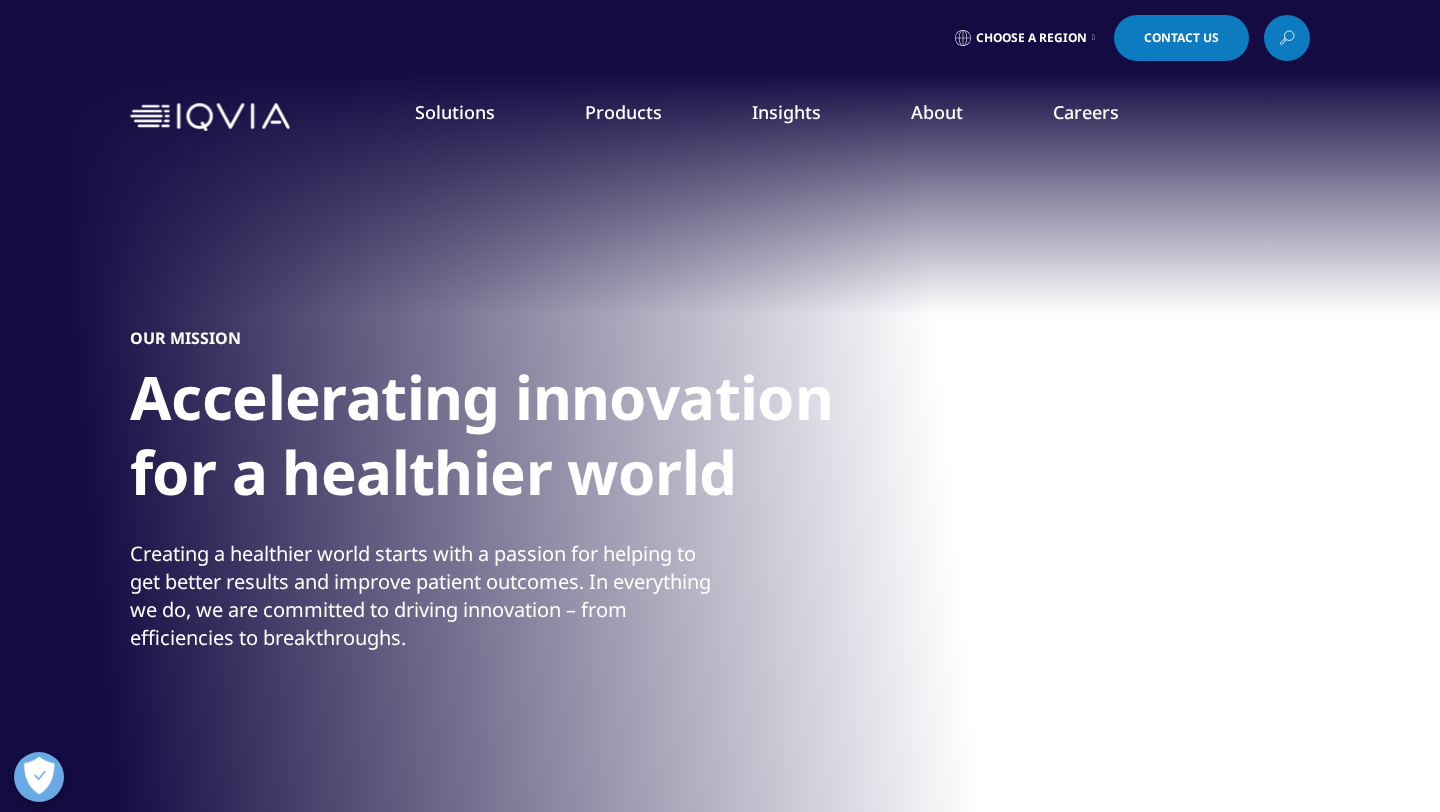 click on "Human Data Science Cloud" at bounding box center [143, 382] 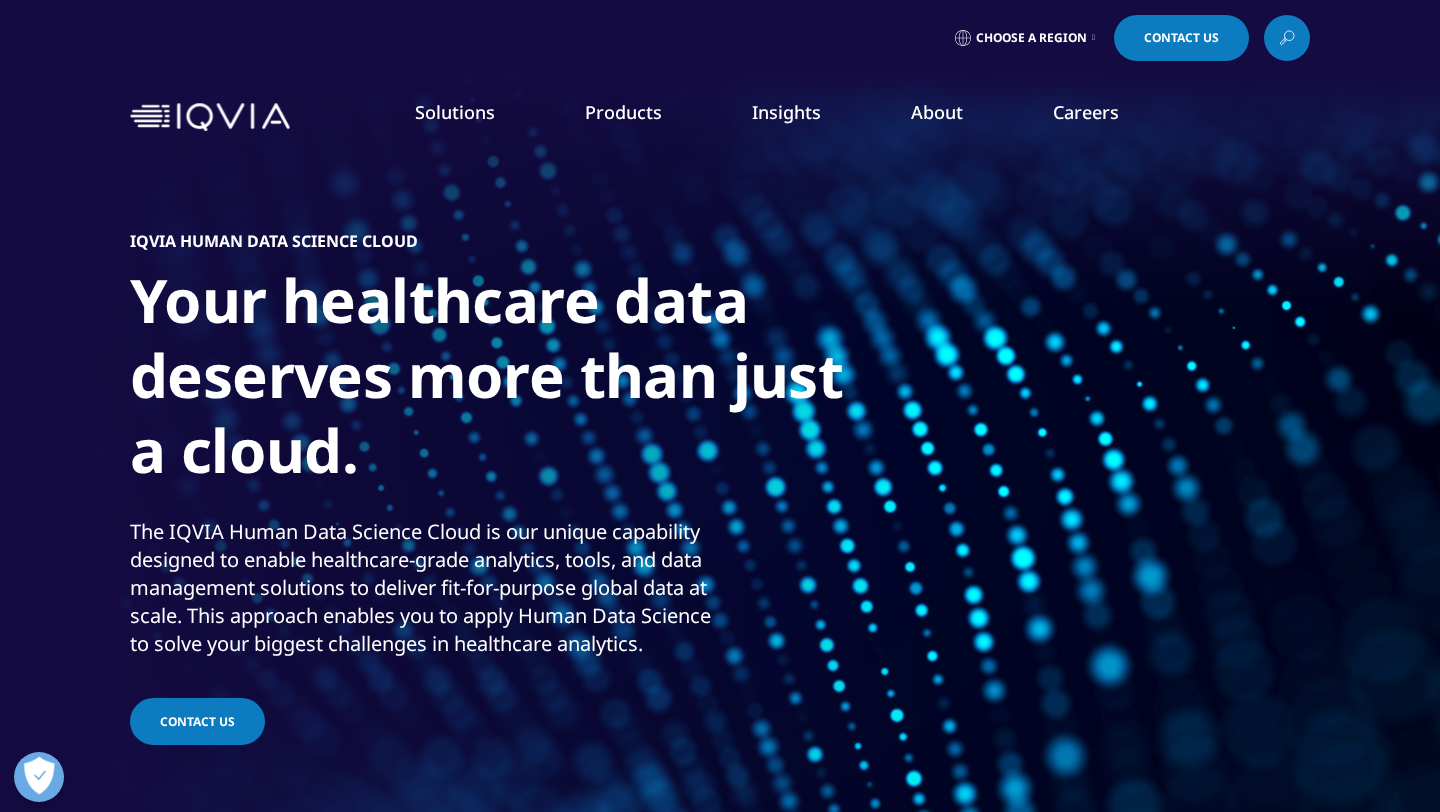 scroll, scrollTop: 0, scrollLeft: 0, axis: both 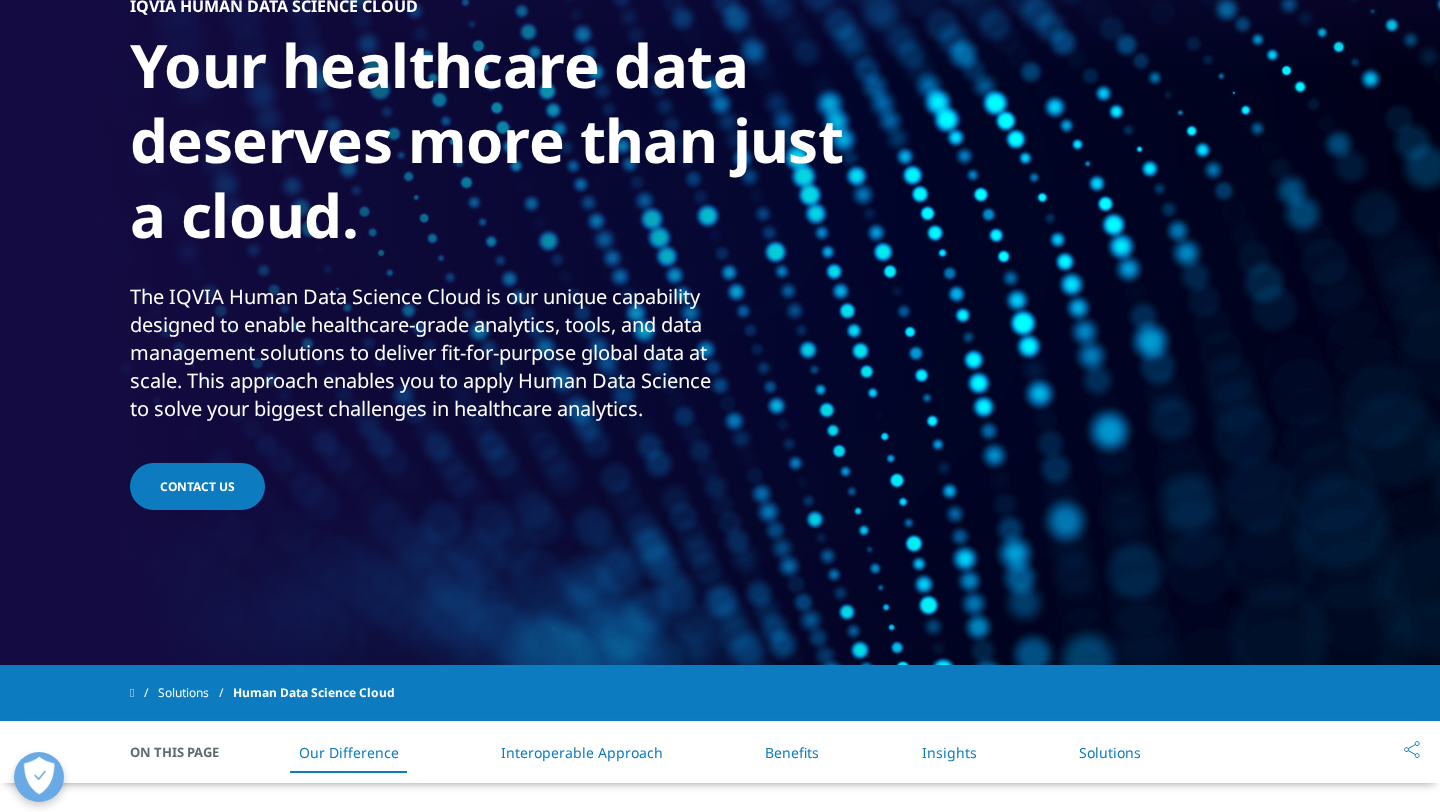drag, startPoint x: 135, startPoint y: 286, endPoint x: 344, endPoint y: 425, distance: 251.002 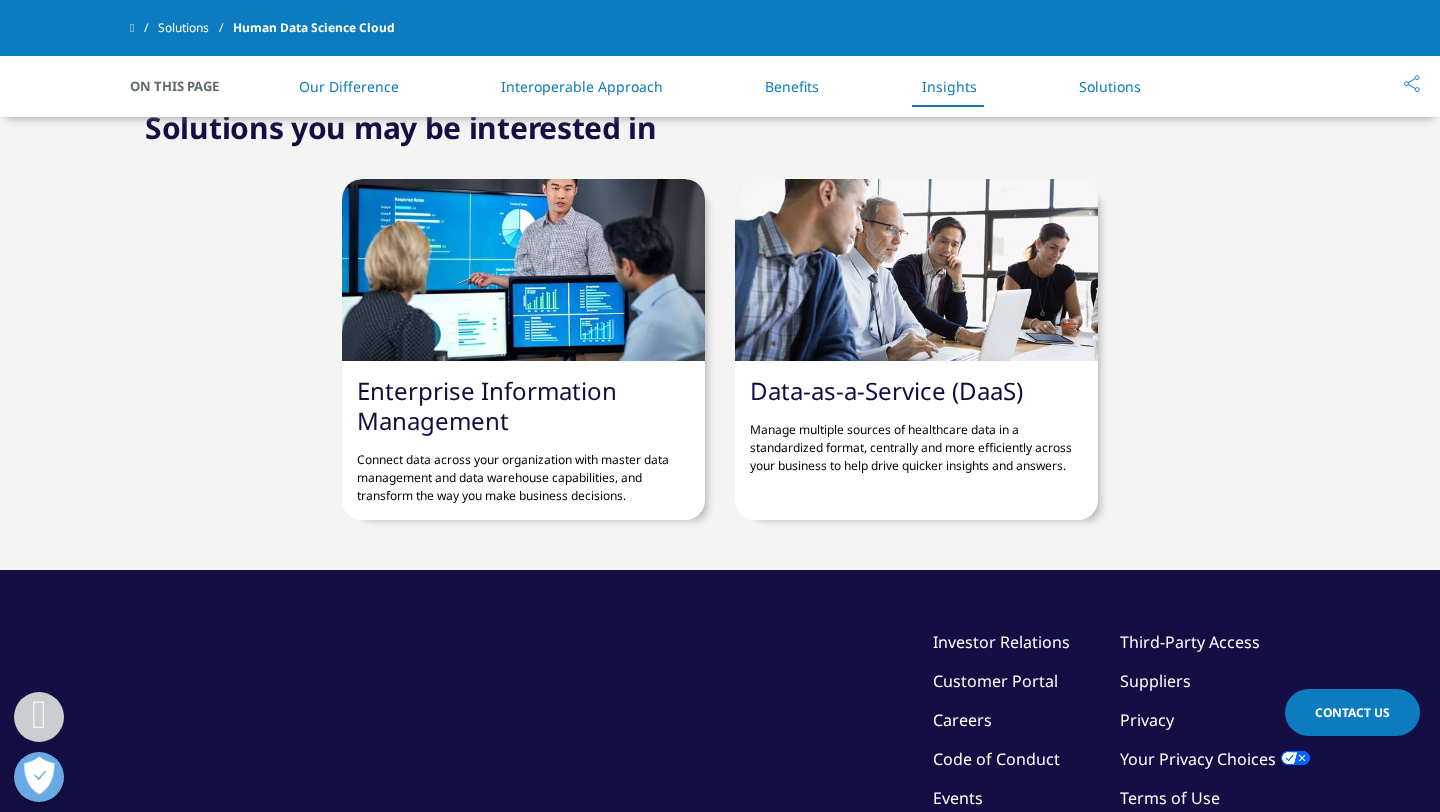 scroll, scrollTop: 4150, scrollLeft: 0, axis: vertical 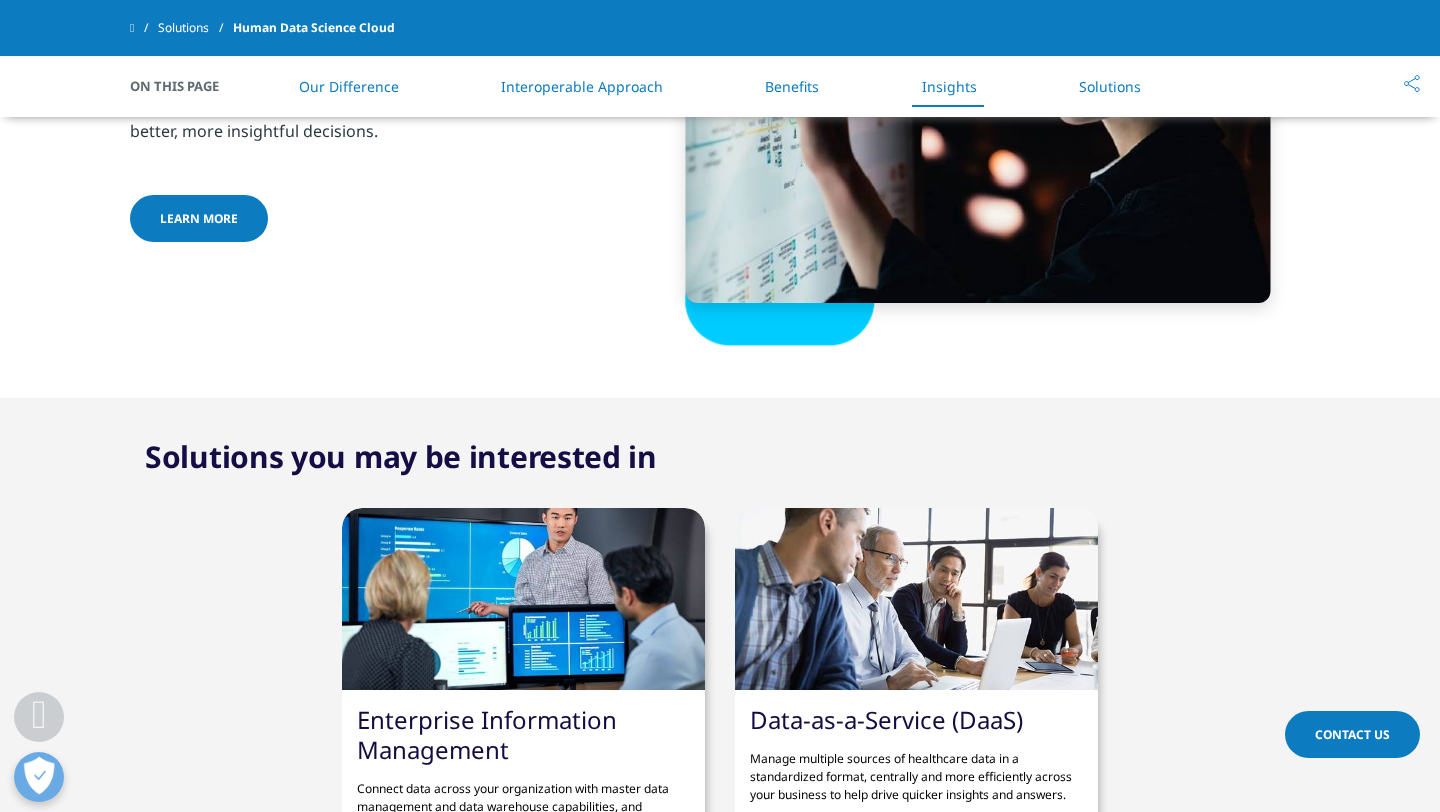 click on "On This Page" at bounding box center [185, 86] 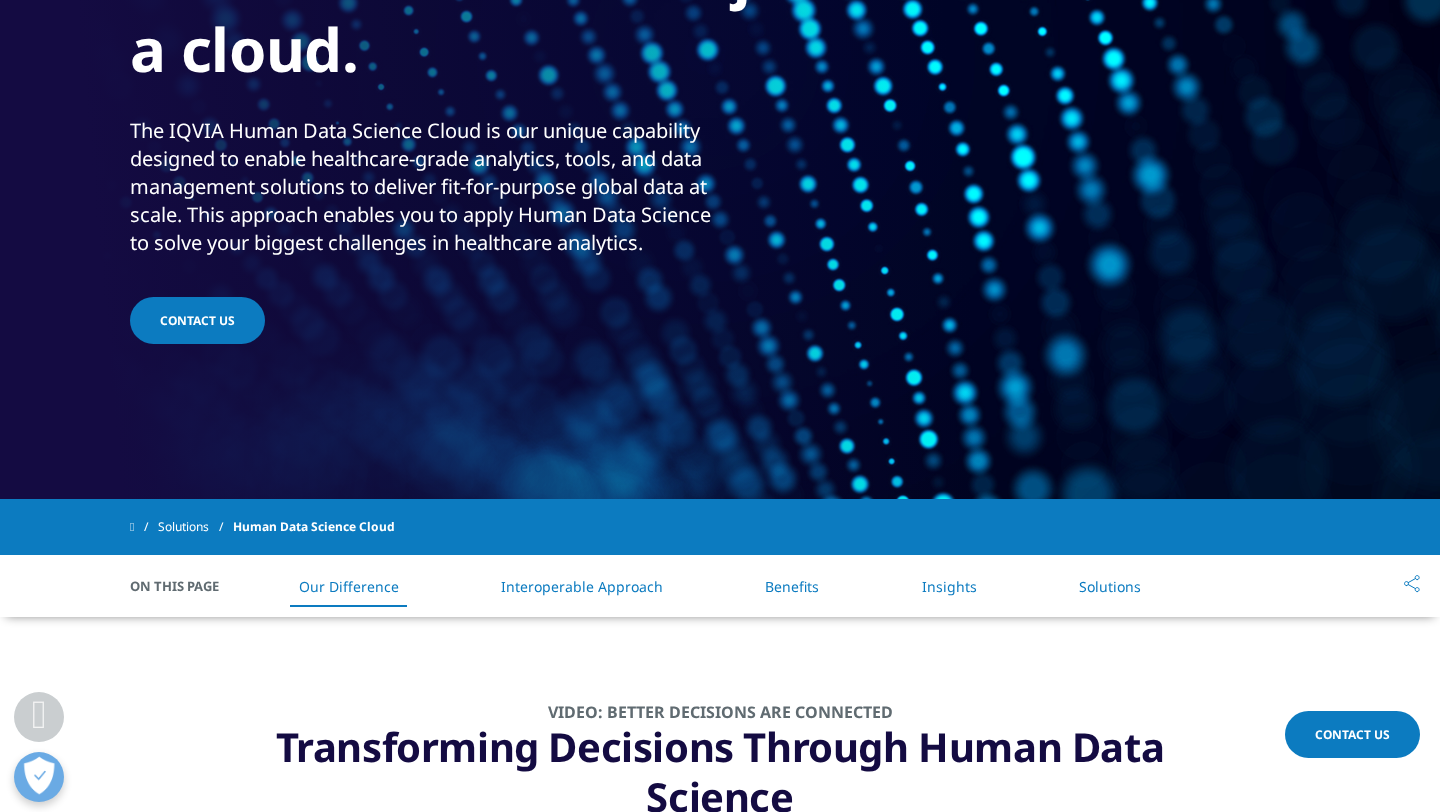 scroll, scrollTop: 0, scrollLeft: 0, axis: both 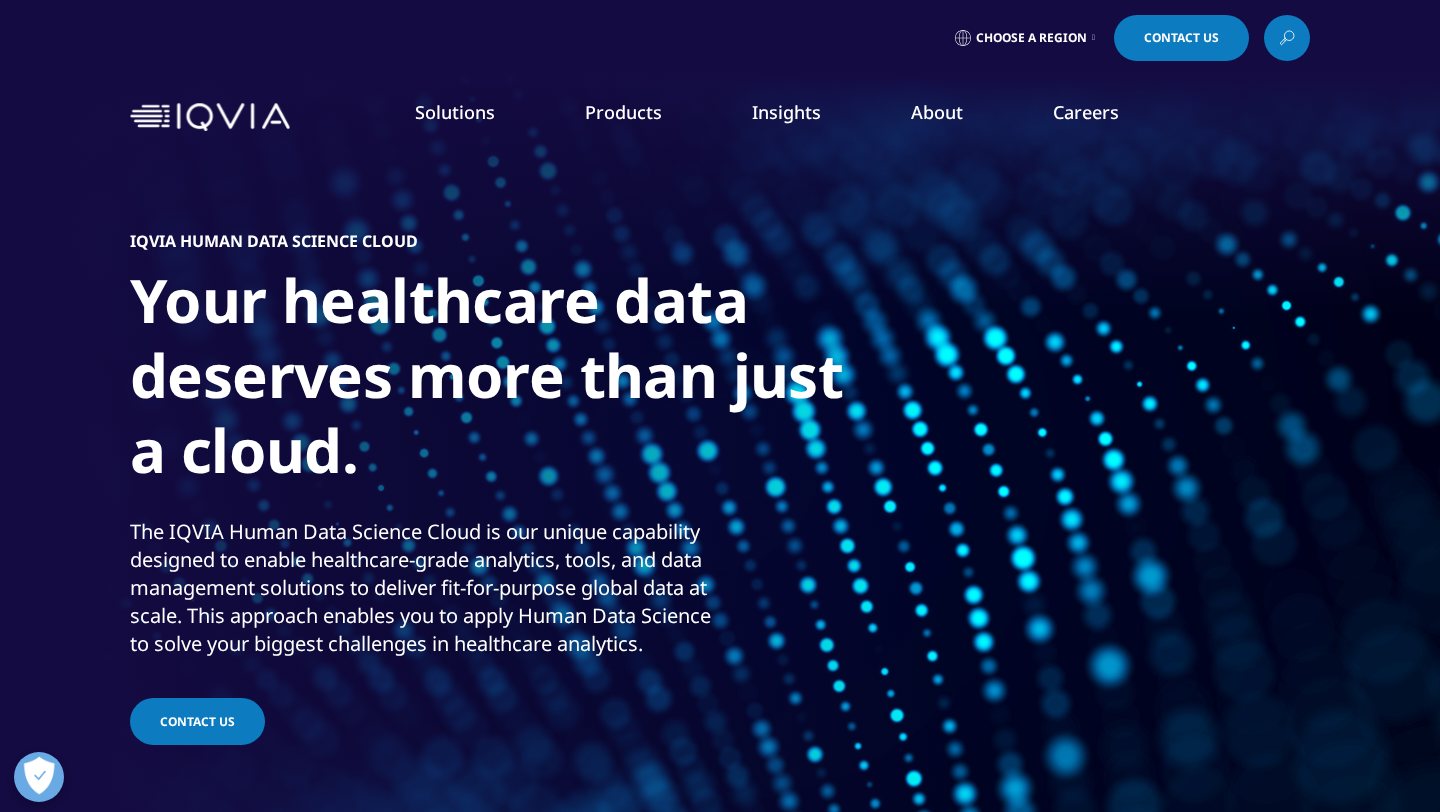 click on "IQVIA Innovation Hub" at bounding box center (126, 420) 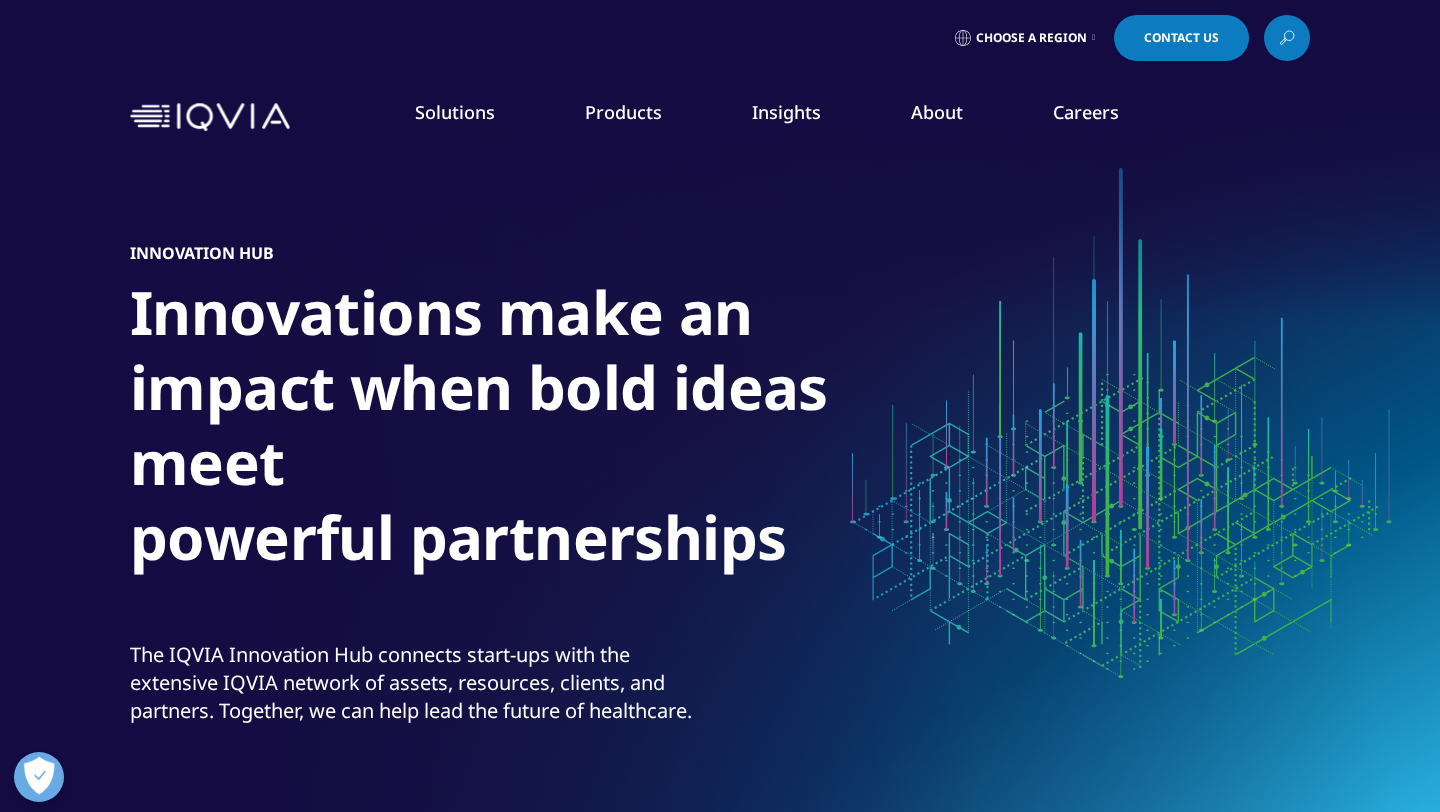 scroll, scrollTop: 0, scrollLeft: 0, axis: both 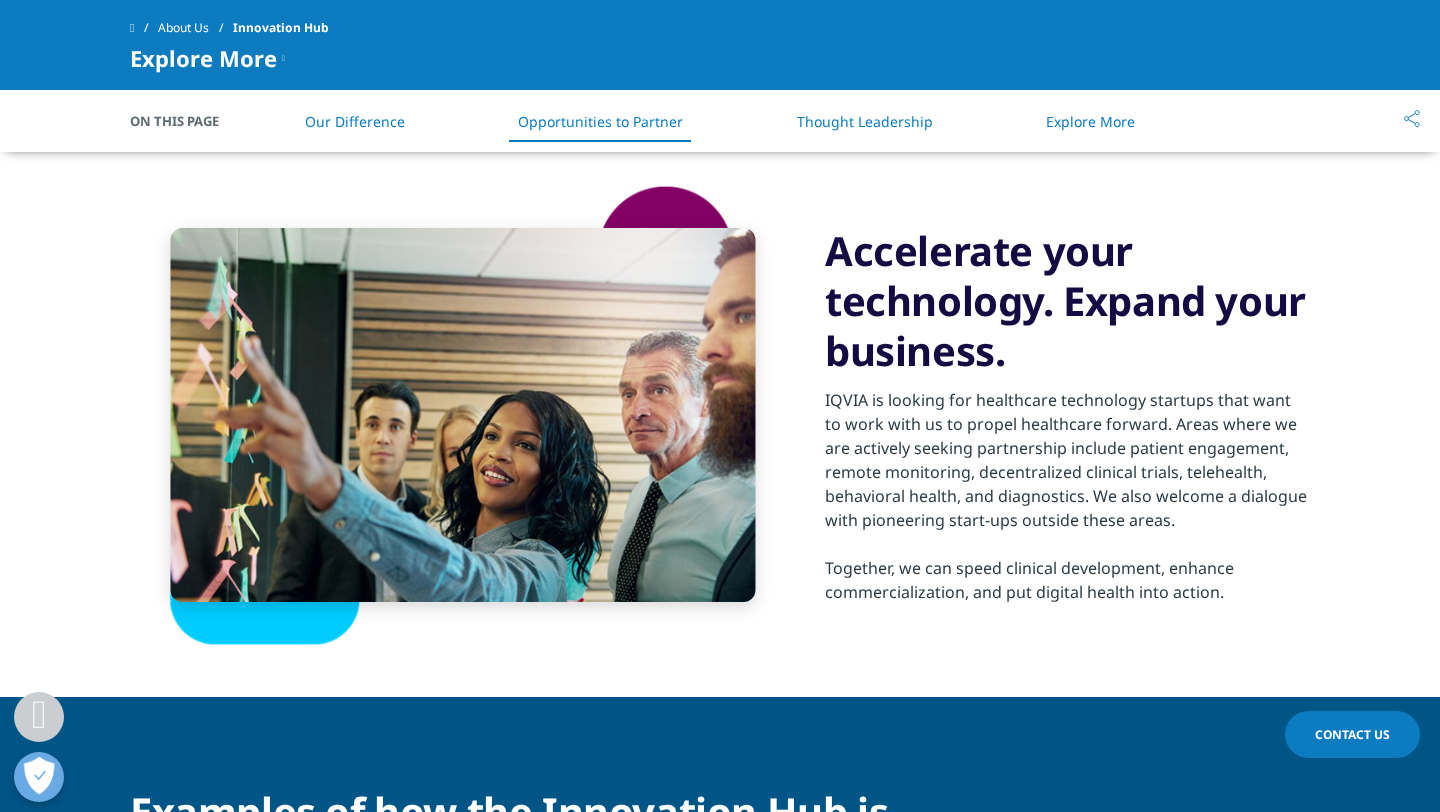 click on "About Us" at bounding box center (195, 28) 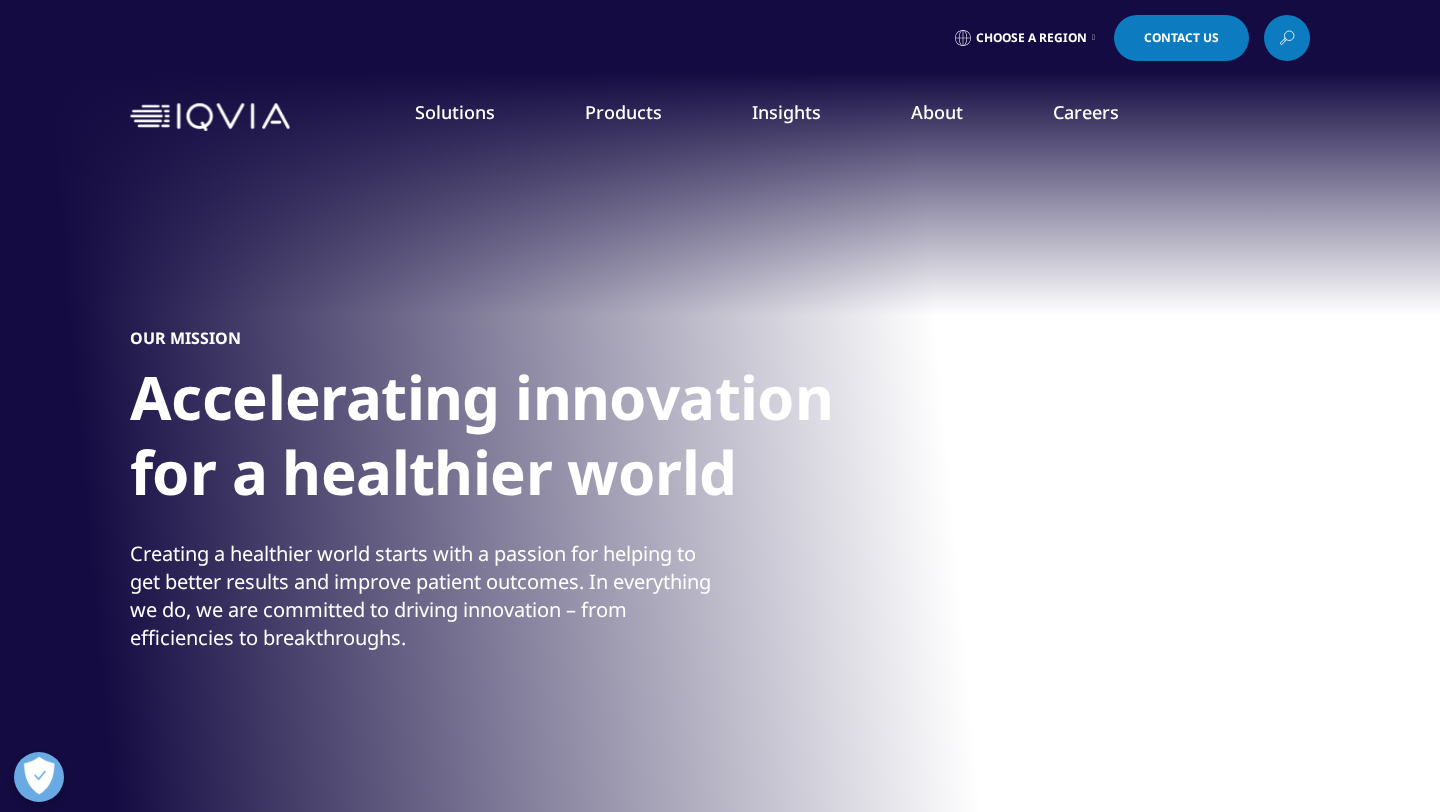 scroll, scrollTop: 0, scrollLeft: 0, axis: both 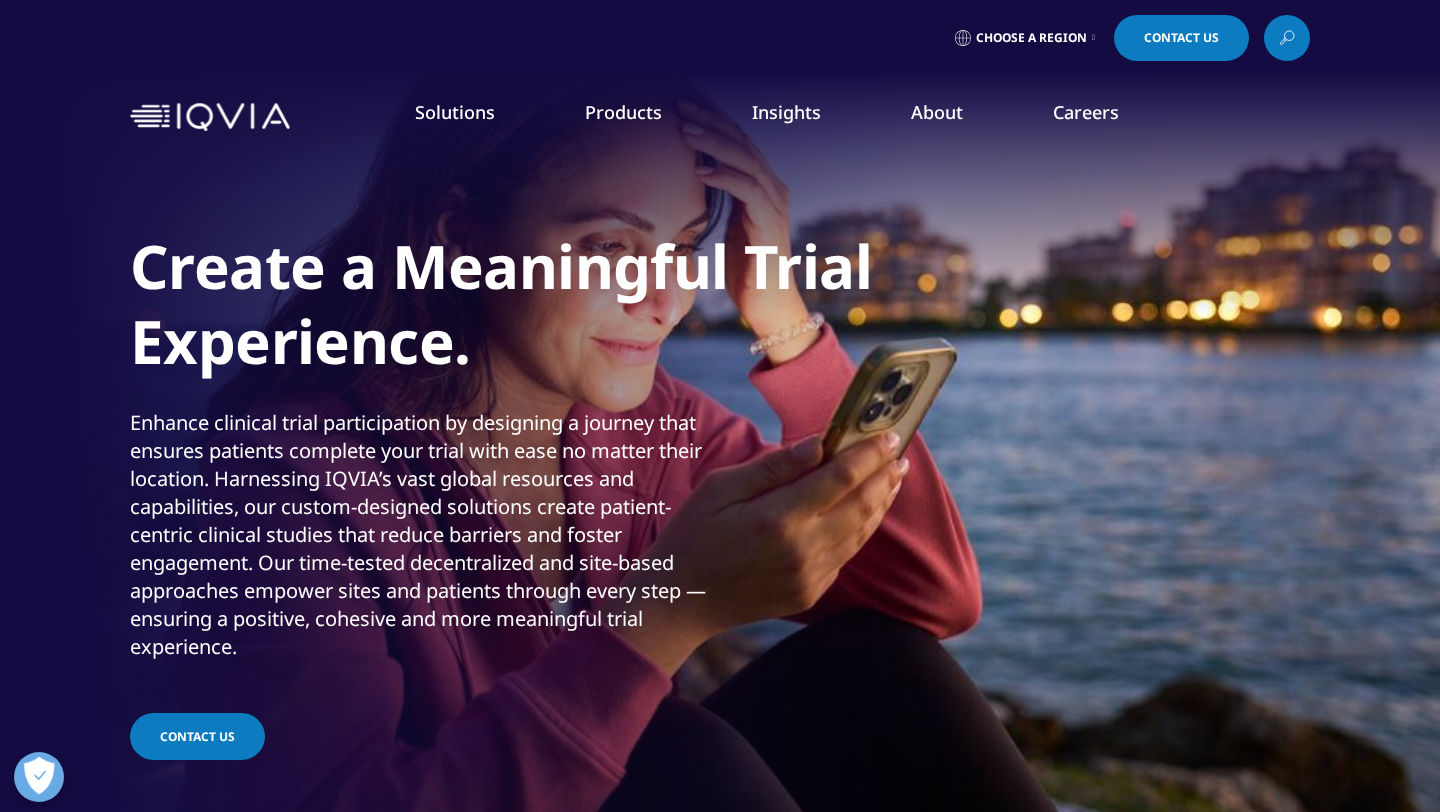 click on "Decentralized Trials" at bounding box center [117, 458] 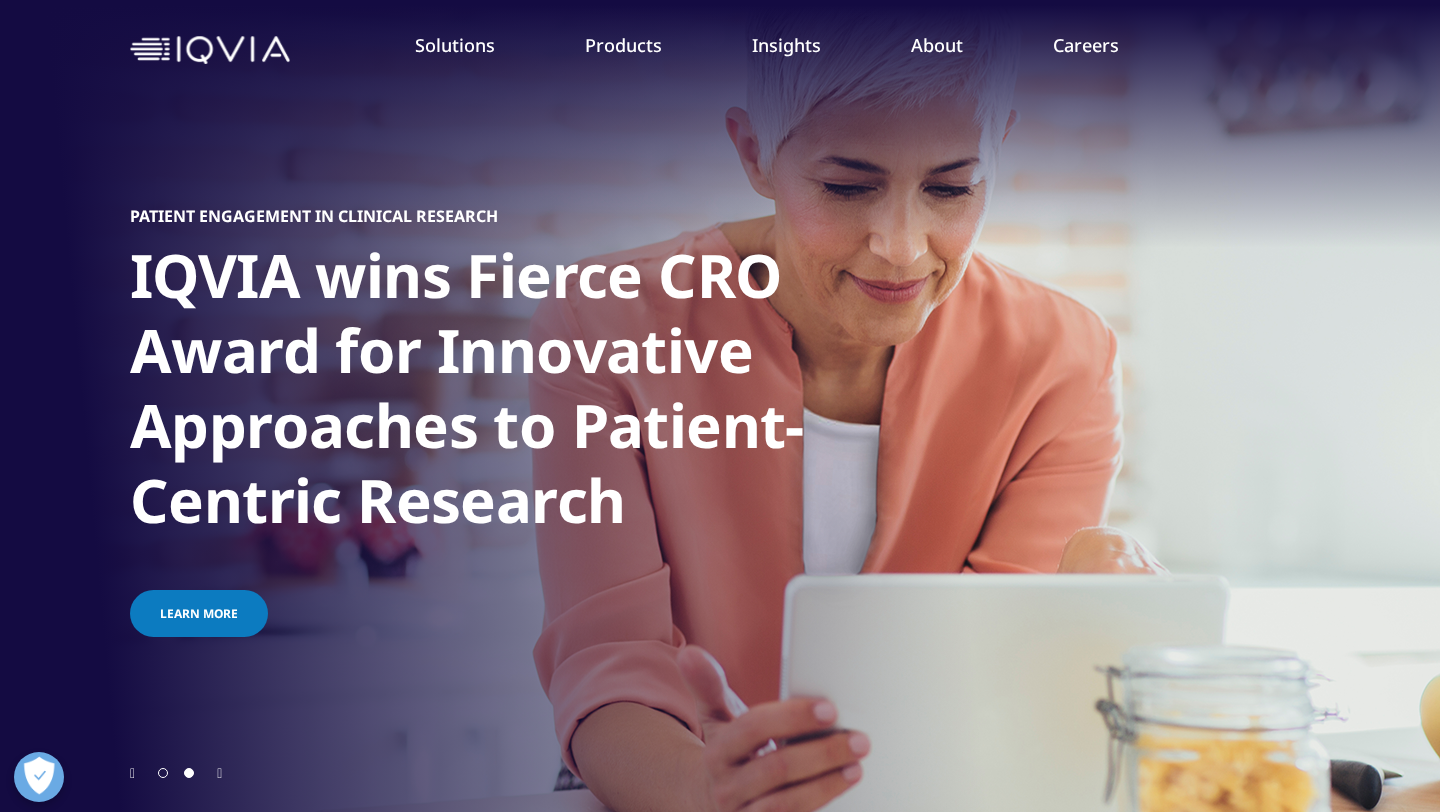 scroll, scrollTop: 66, scrollLeft: 0, axis: vertical 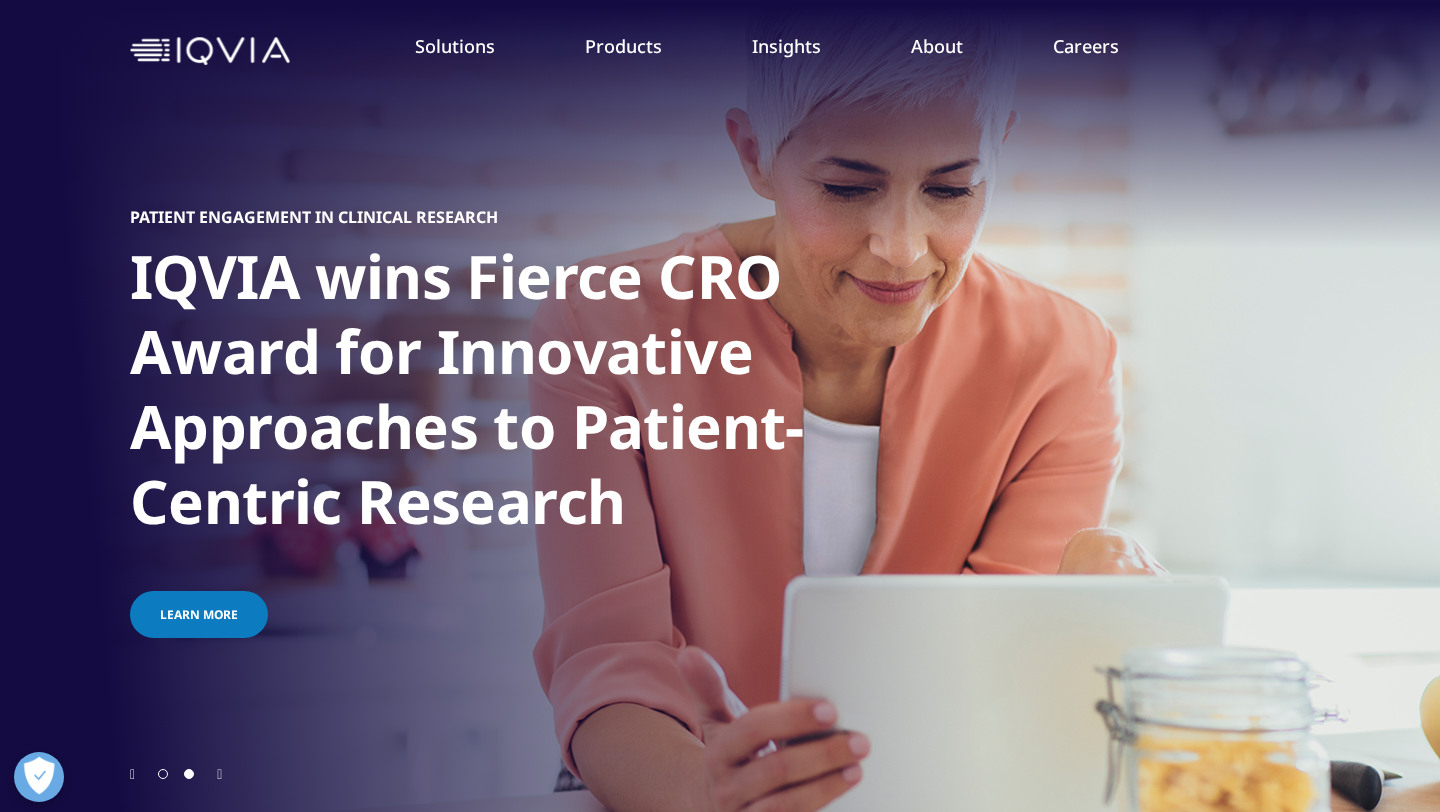 click at bounding box center (219, 775) 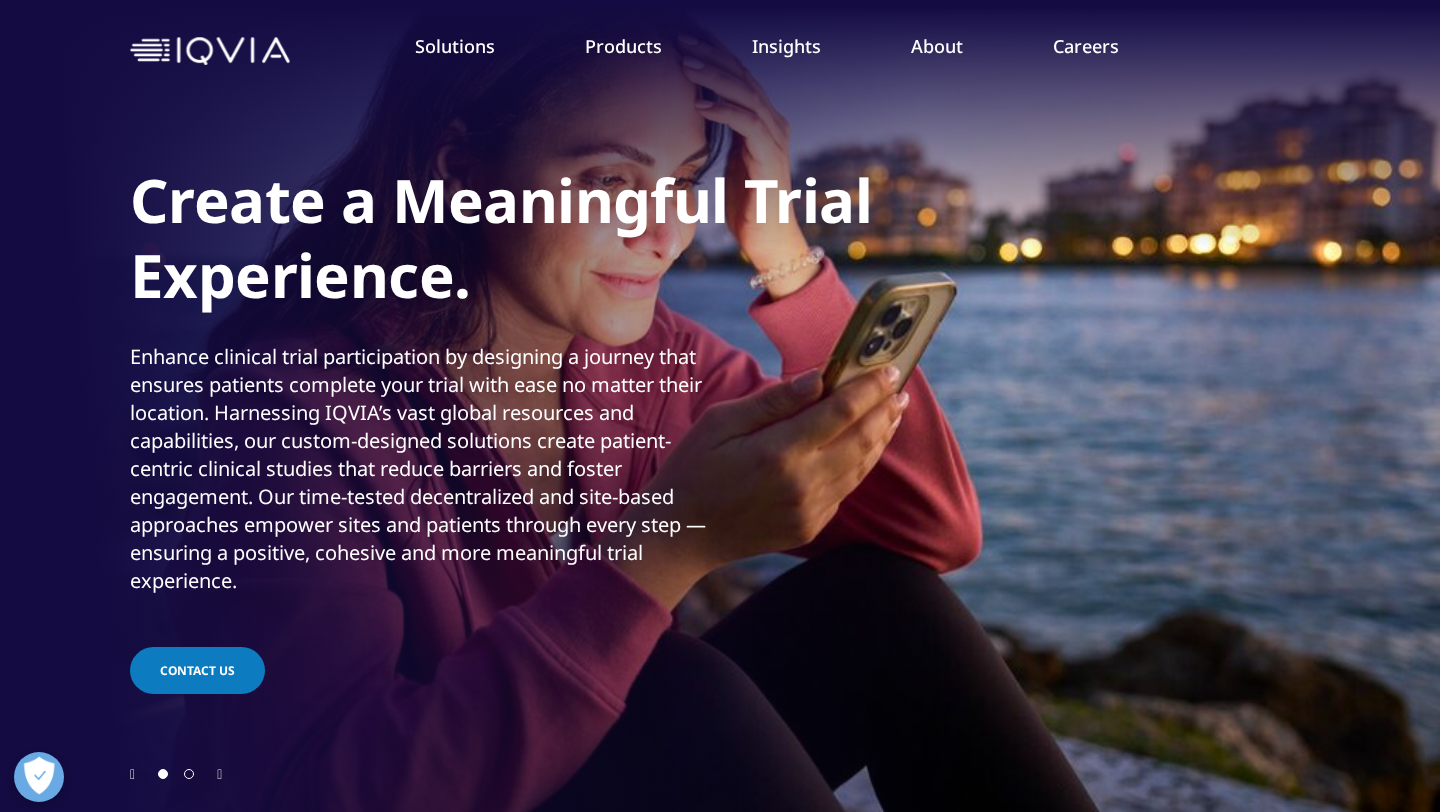 click on "Create a Meaningful Trial Experience.
Enhance clinical trial participation by designing a journey that ensures patients complete your trial with ease no matter their location. Harnessing IQVIA’s vast global resources and capabilities, our custom-designed solutions create patient-centric clinical studies that reduce barriers and foster engagement. Our time-tested decentralized and site-based approaches empower sites and patients through every step — ensuring a positive, cohesive and more meaningful trial experience.
Contact us" at bounding box center (720, 424) 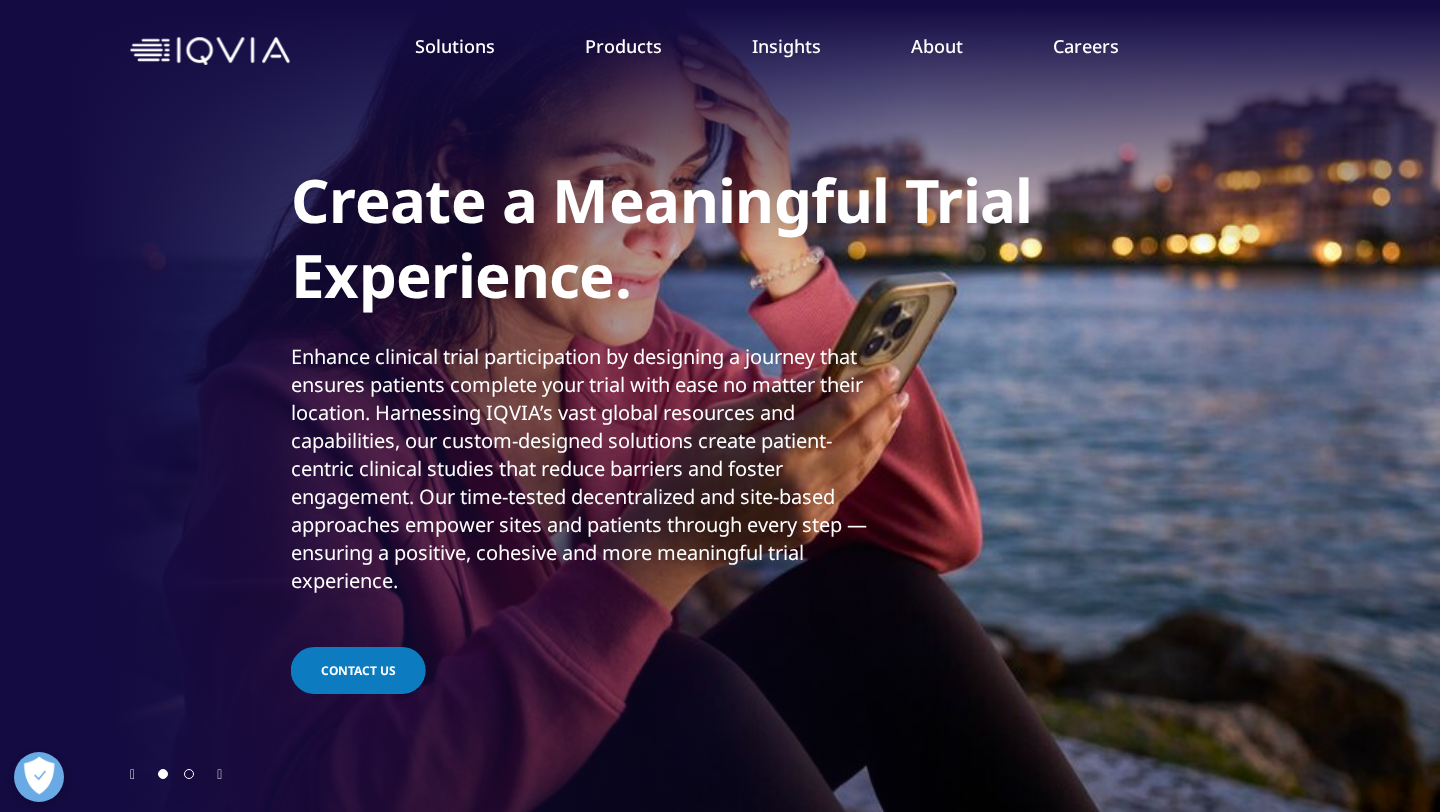 click on "Enhance clinical trial participation by designing a journey that ensures patients complete your trial with ease no matter their location. Harnessing IQVIA’s vast global resources and capabilities, our custom-designed solutions create patient-centric clinical studies that reduce barriers and foster engagement. Our time-tested decentralized and site-based approaches empower sites and patients through every step — ensuring a positive, cohesive and more meaningful trial experience." at bounding box center (583, 475) 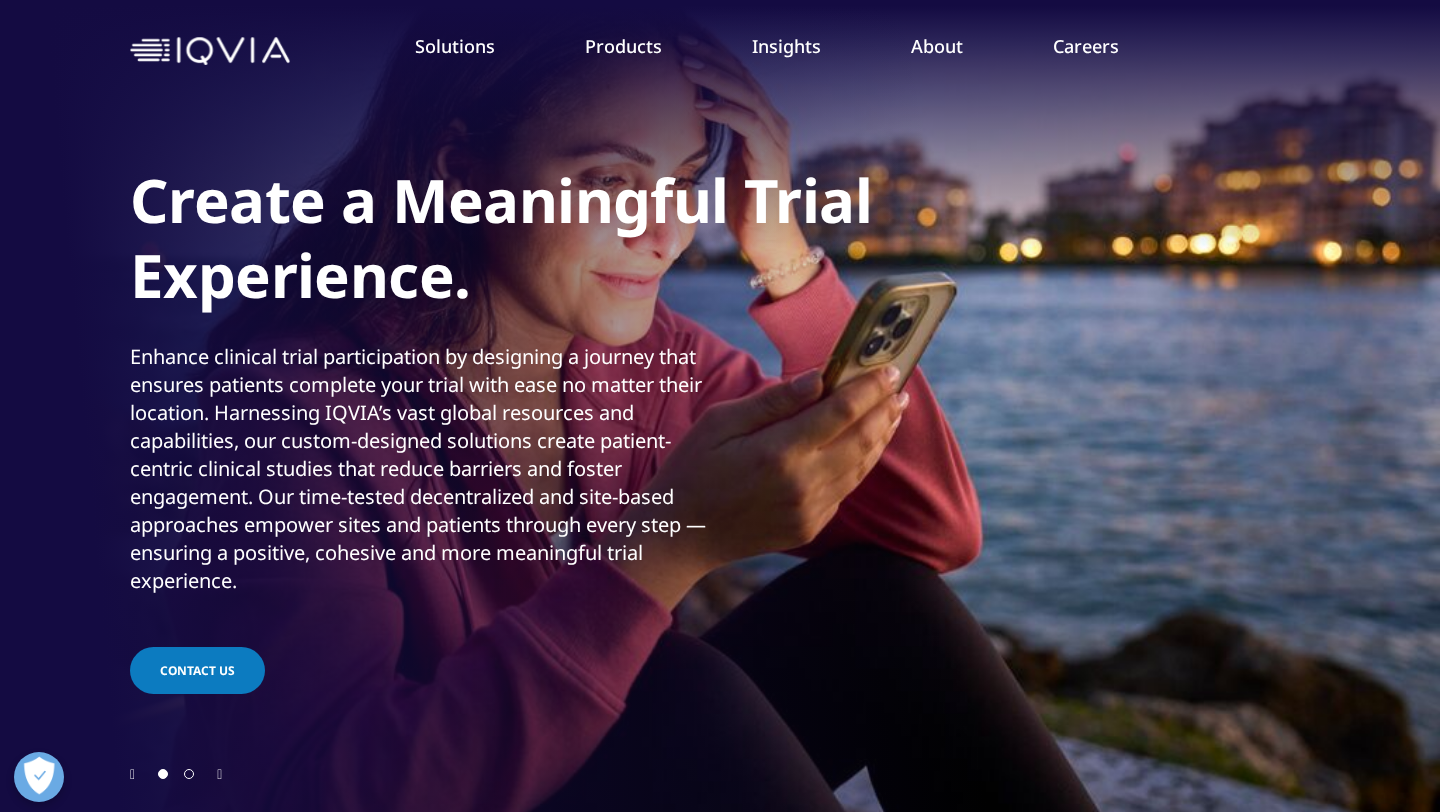 click on "Enhance clinical trial participation by designing a journey that ensures patients complete your trial with ease no matter their location. Harnessing IQVIA’s vast global resources and capabilities, our custom-designed solutions create patient-centric clinical studies that reduce barriers and foster engagement. Our time-tested decentralized and site-based approaches empower sites and patients through every step — ensuring a positive, cohesive and more meaningful trial experience." at bounding box center (422, 475) 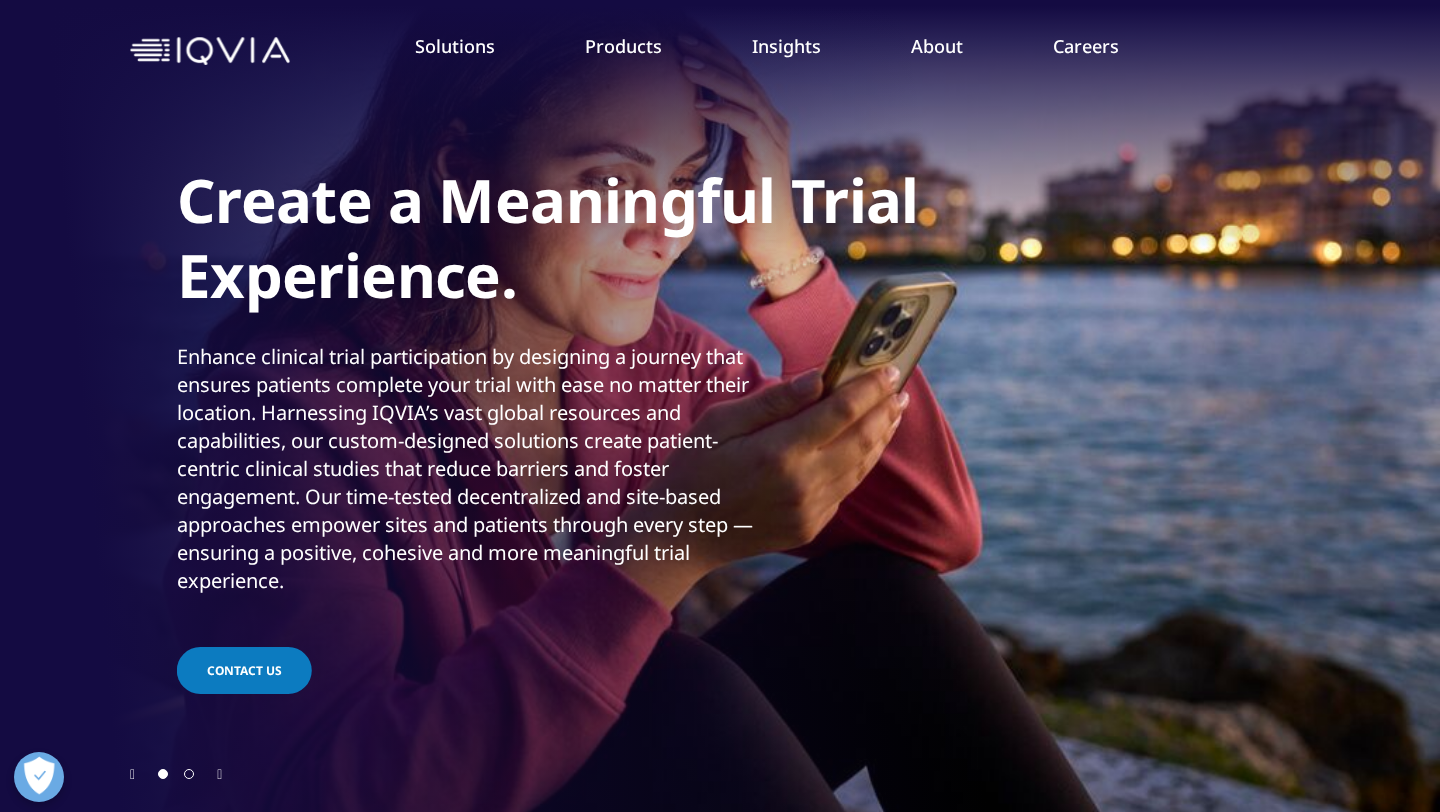click on "Enhance clinical trial participation by designing a journey that ensures patients complete your trial with ease no matter their location. Harnessing IQVIA’s vast global resources and capabilities, our custom-designed solutions create patient-centric clinical studies that reduce barriers and foster engagement. Our time-tested decentralized and site-based approaches empower sites and patients through every step — ensuring a positive, cohesive and more meaningful trial experience." at bounding box center (469, 475) 